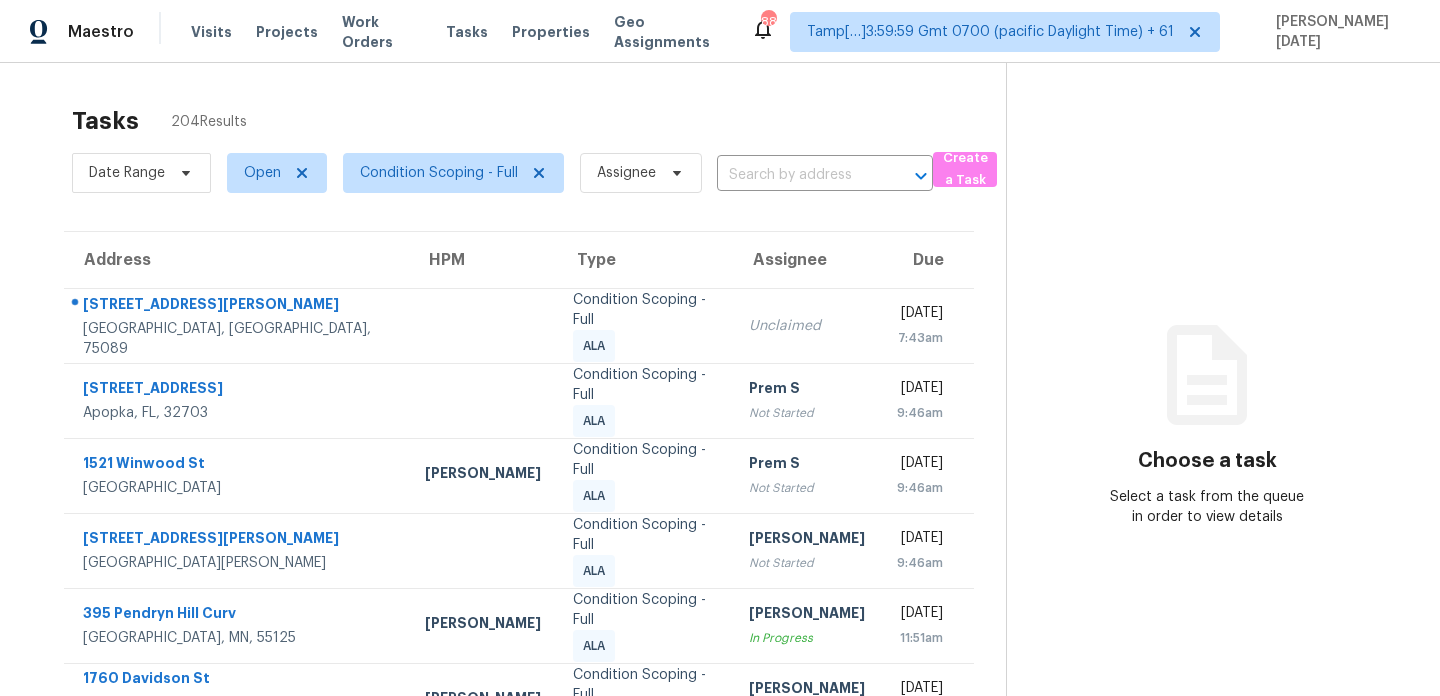 scroll, scrollTop: 0, scrollLeft: 0, axis: both 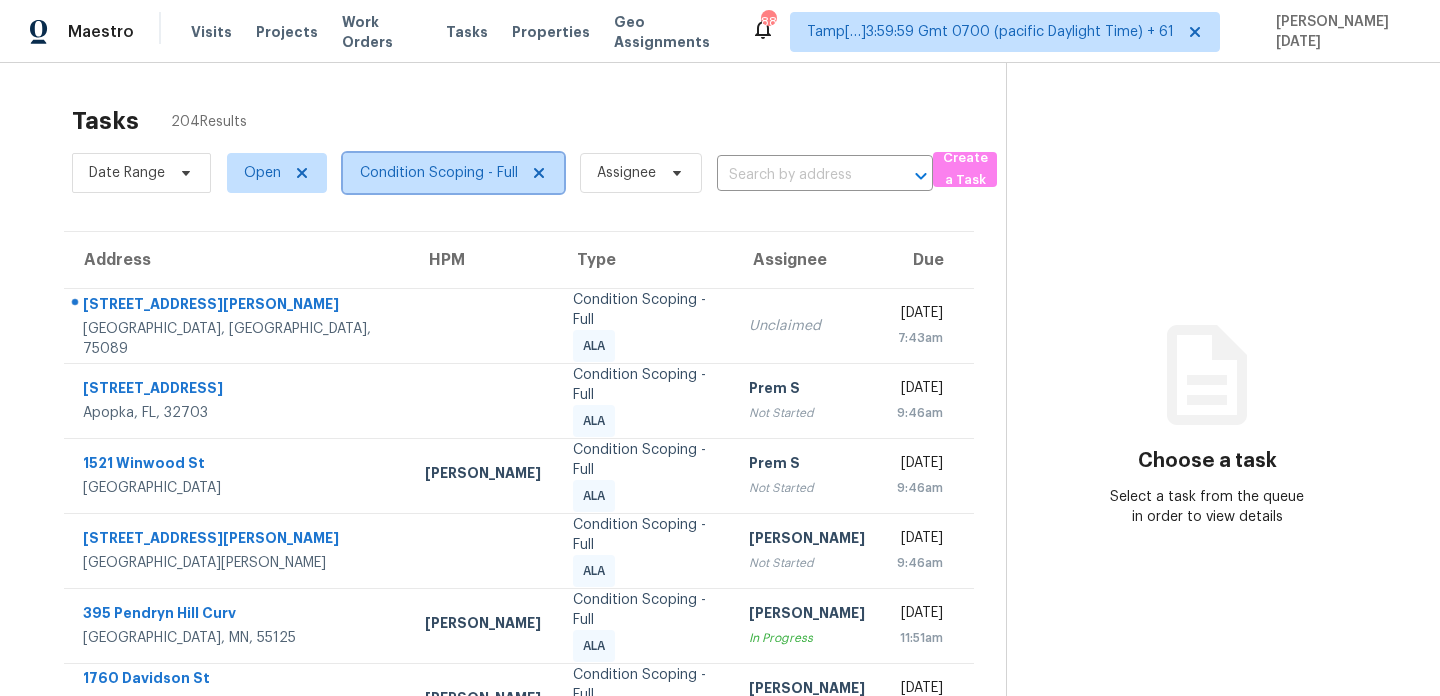 click on "Condition Scoping - Full" at bounding box center [439, 173] 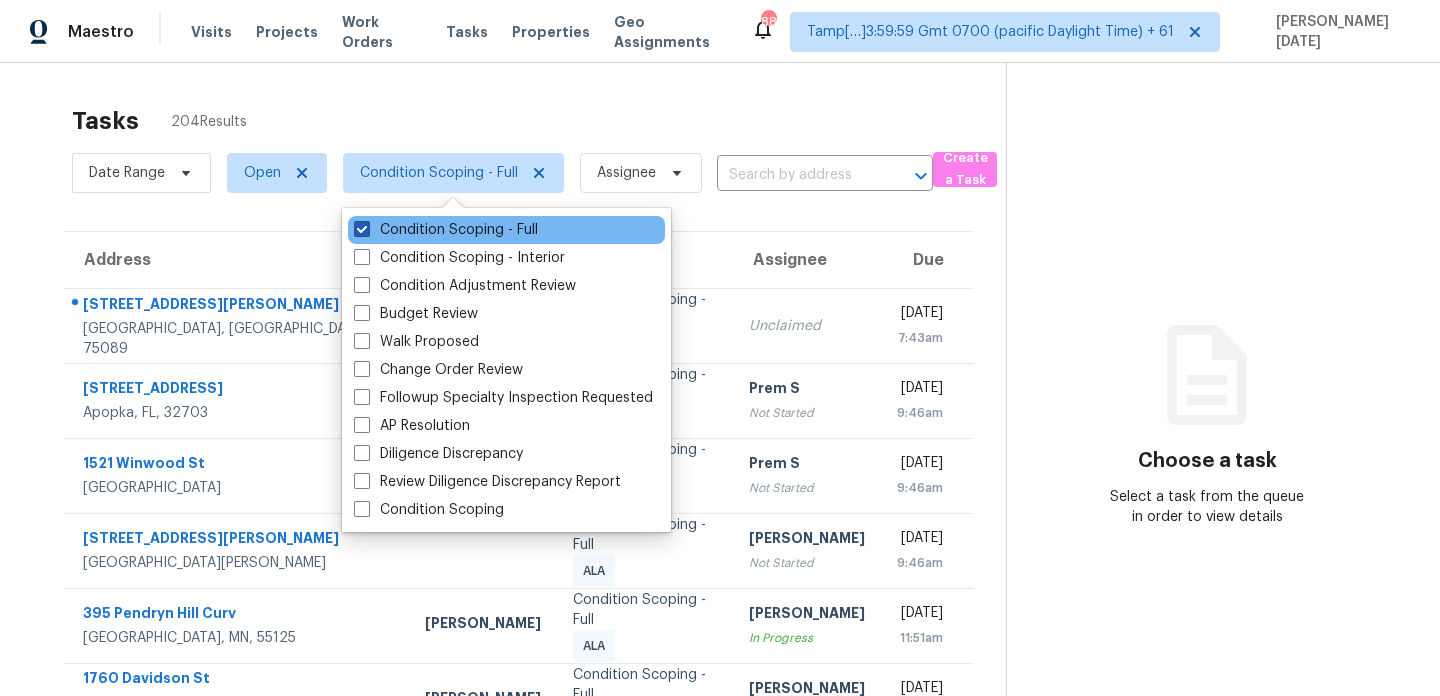 click on "Condition Scoping - Full" at bounding box center (446, 230) 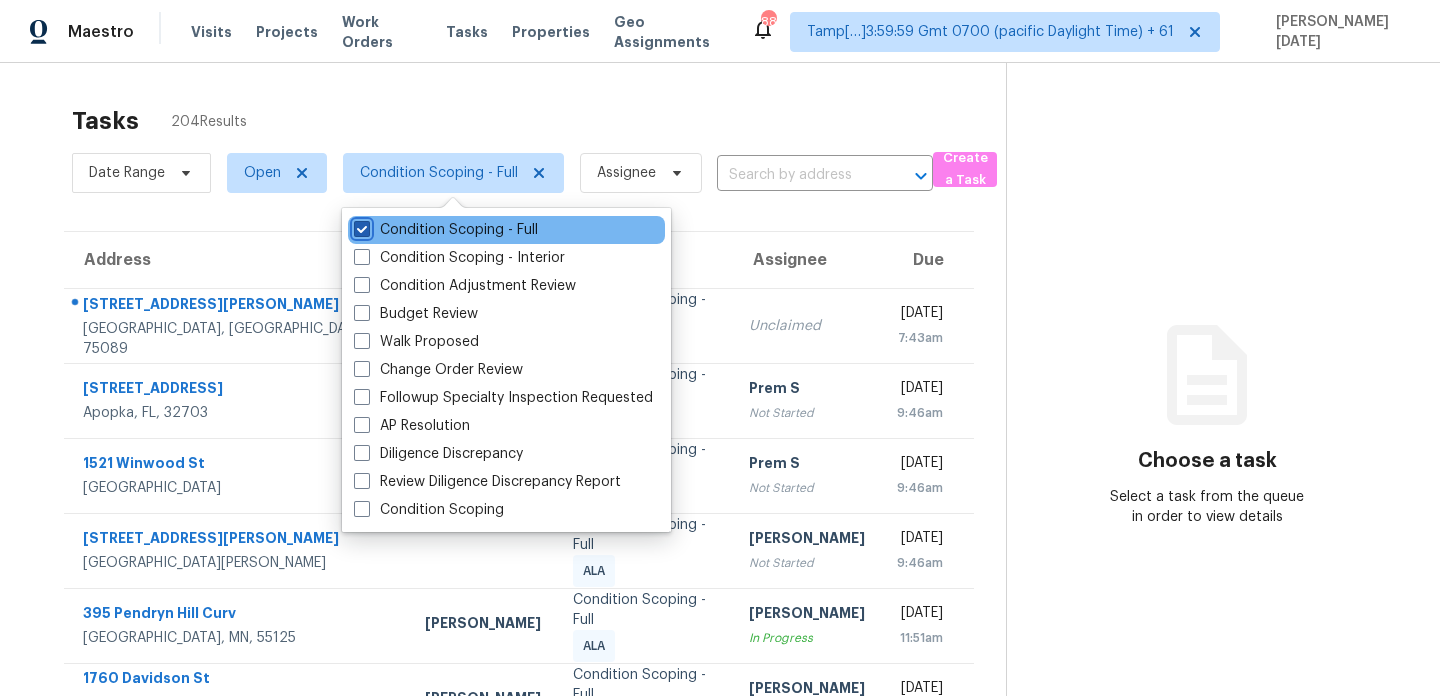 click on "Condition Scoping - Full" at bounding box center (360, 226) 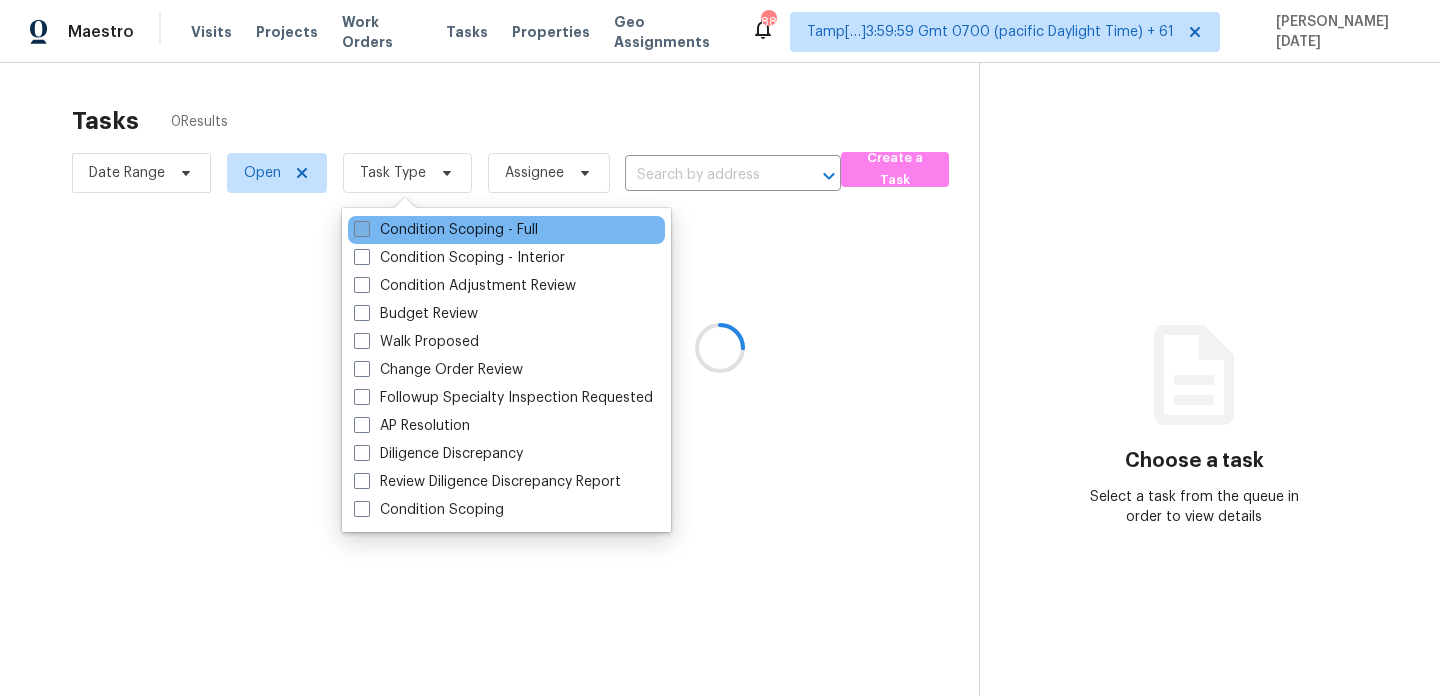 click on "Condition Scoping - Full" at bounding box center [446, 230] 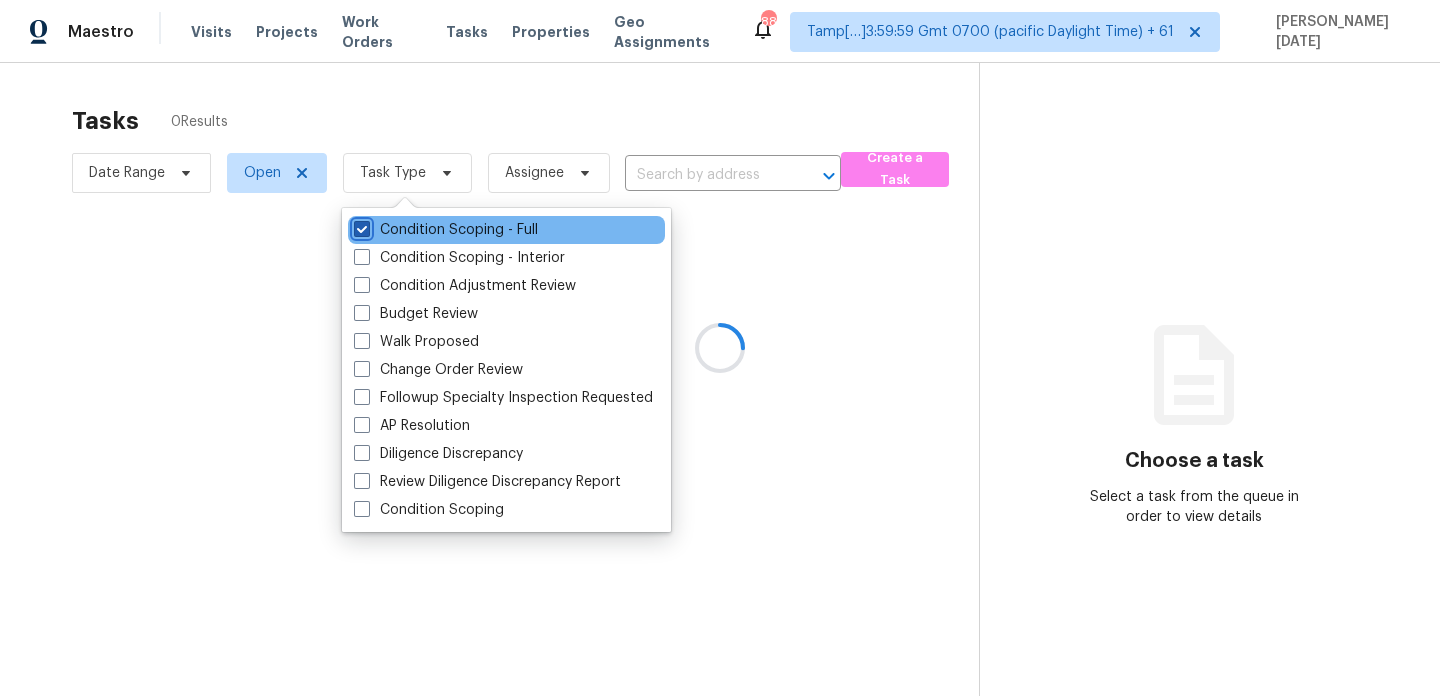 checkbox on "true" 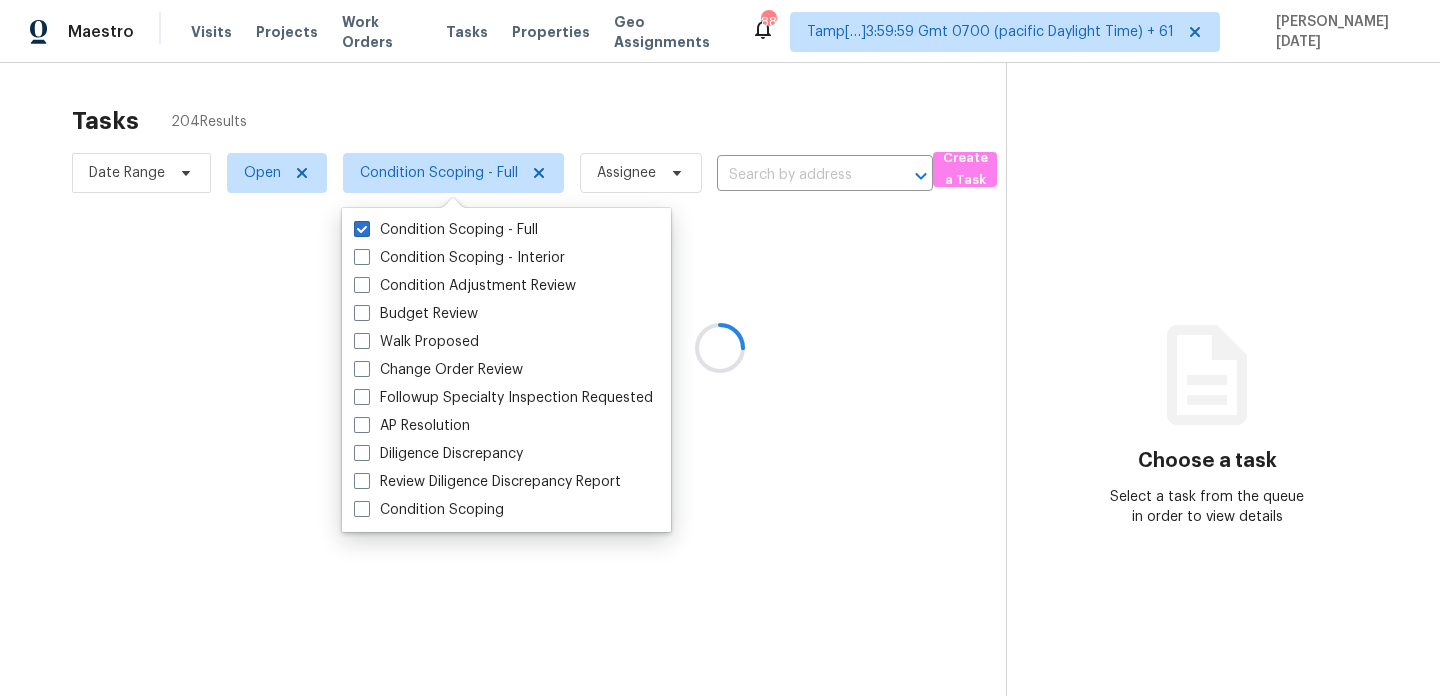 click at bounding box center (720, 348) 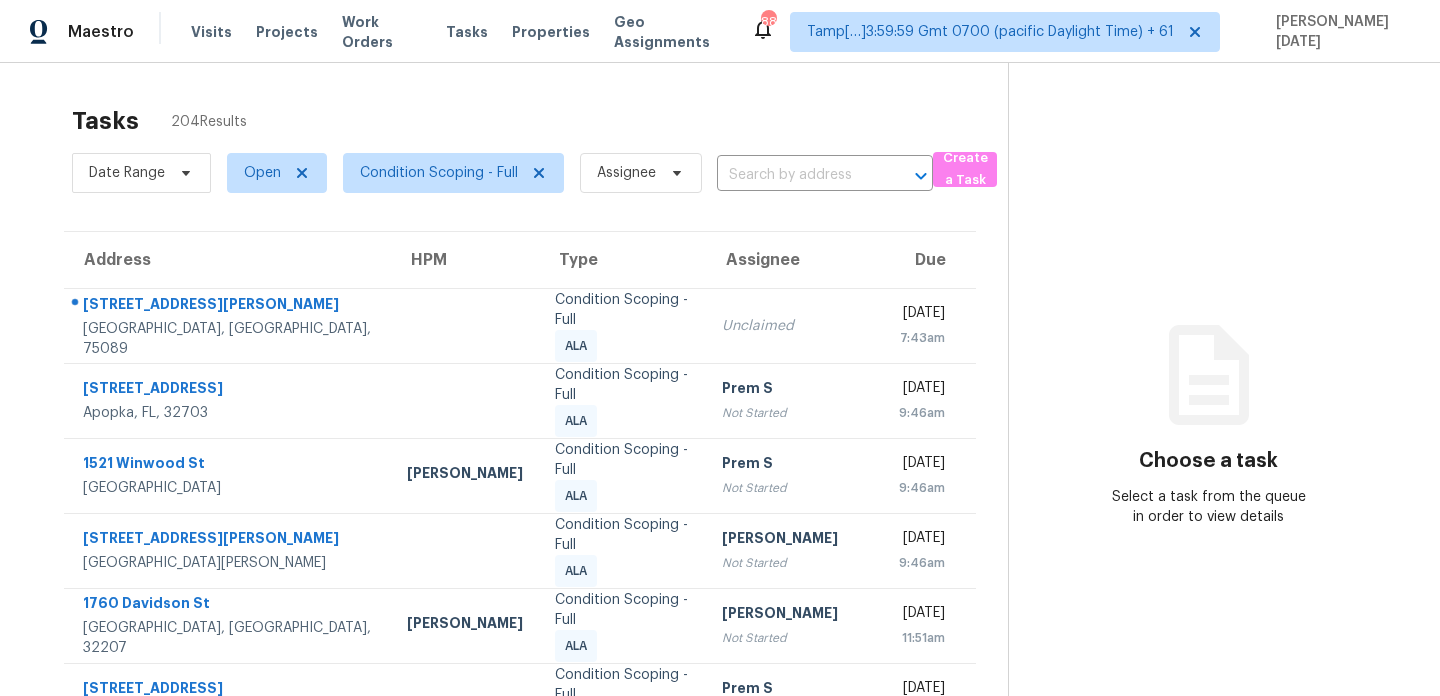 click on "Tasks 204  Results" at bounding box center (540, 121) 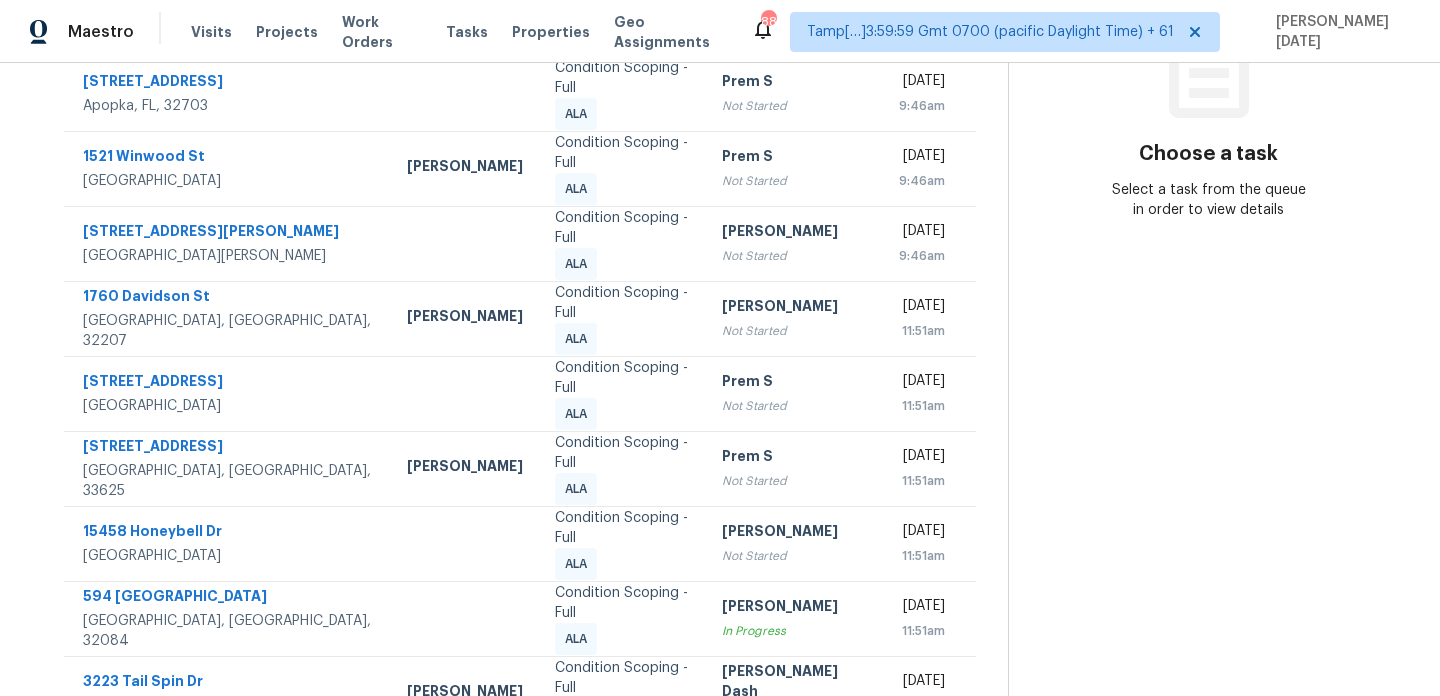 scroll, scrollTop: 79, scrollLeft: 0, axis: vertical 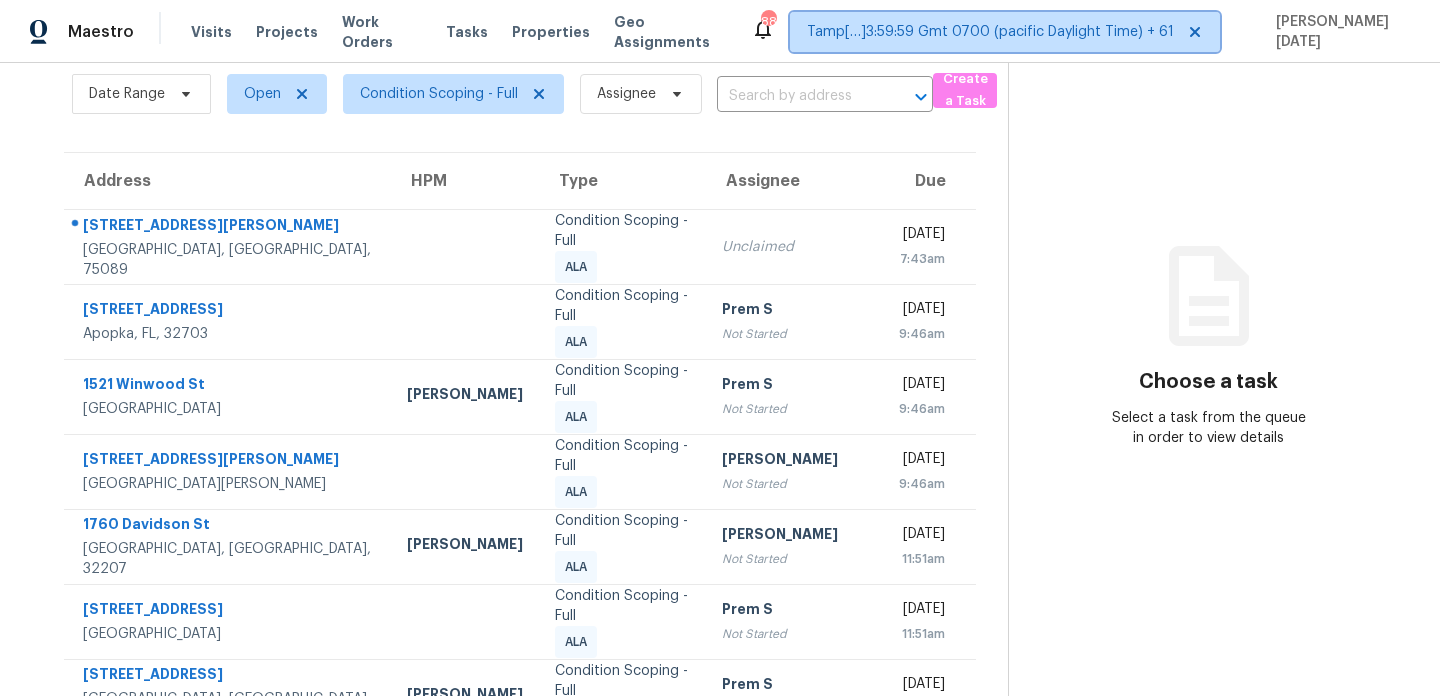 click 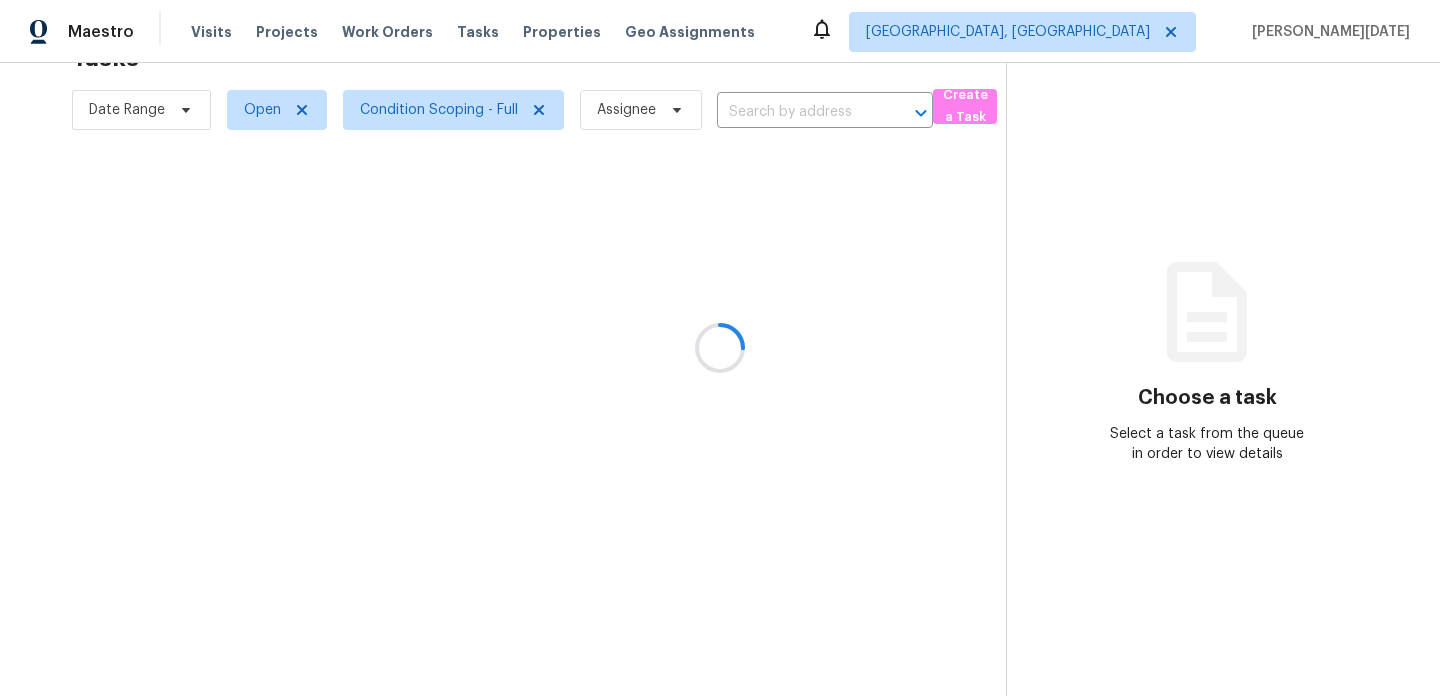 click at bounding box center (720, 348) 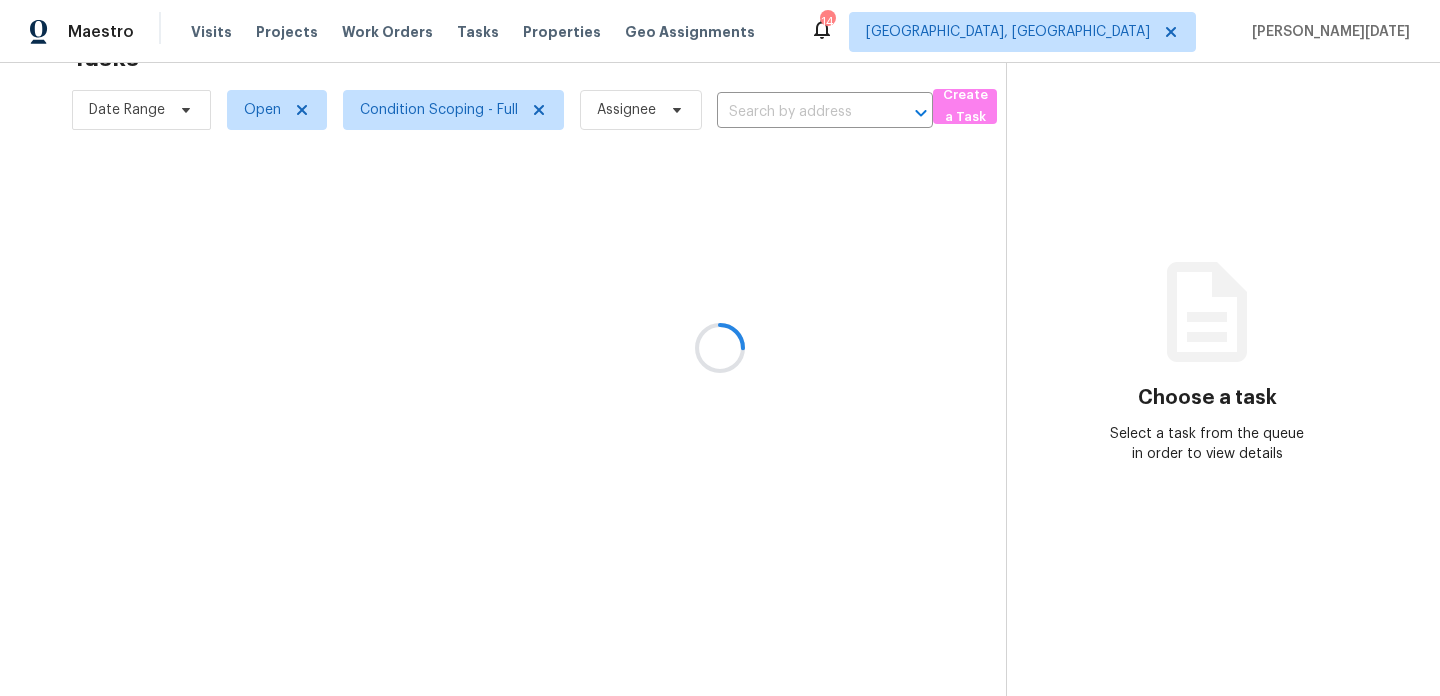 click at bounding box center [720, 348] 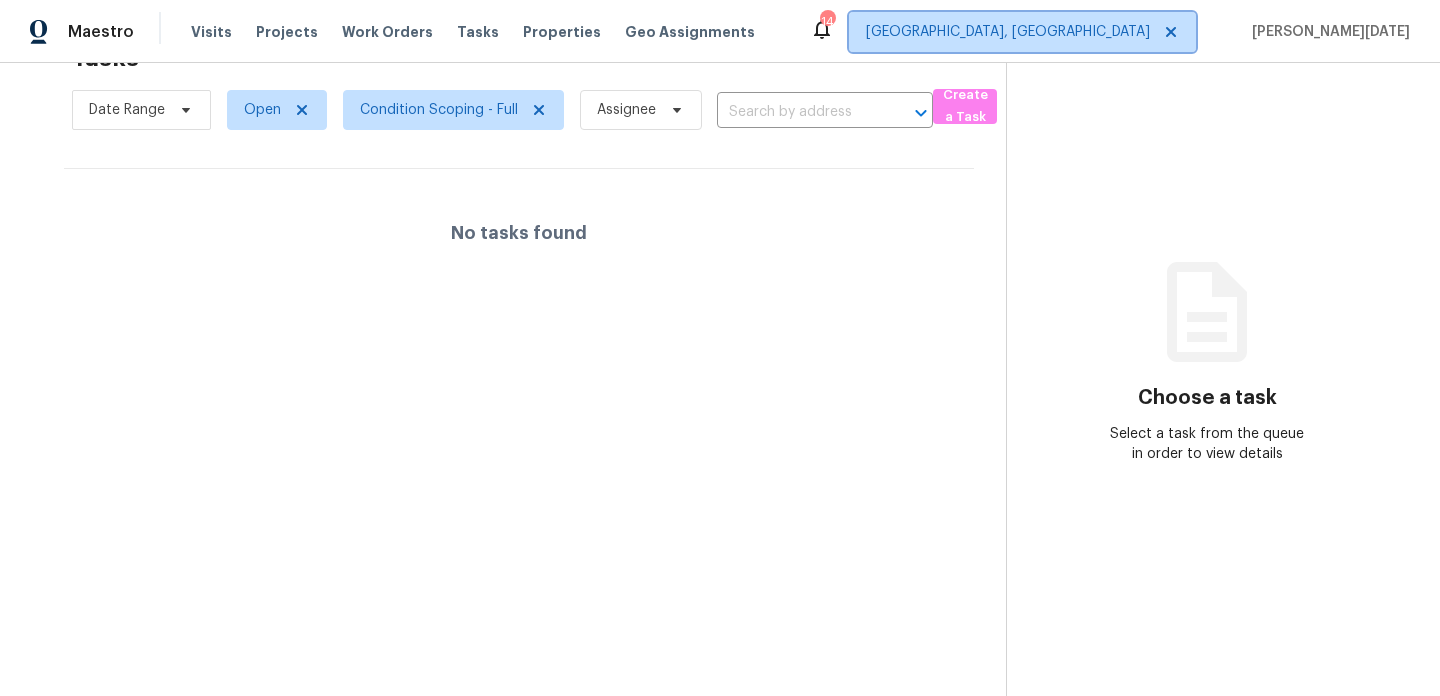 click on "[GEOGRAPHIC_DATA], [GEOGRAPHIC_DATA]" at bounding box center [1008, 32] 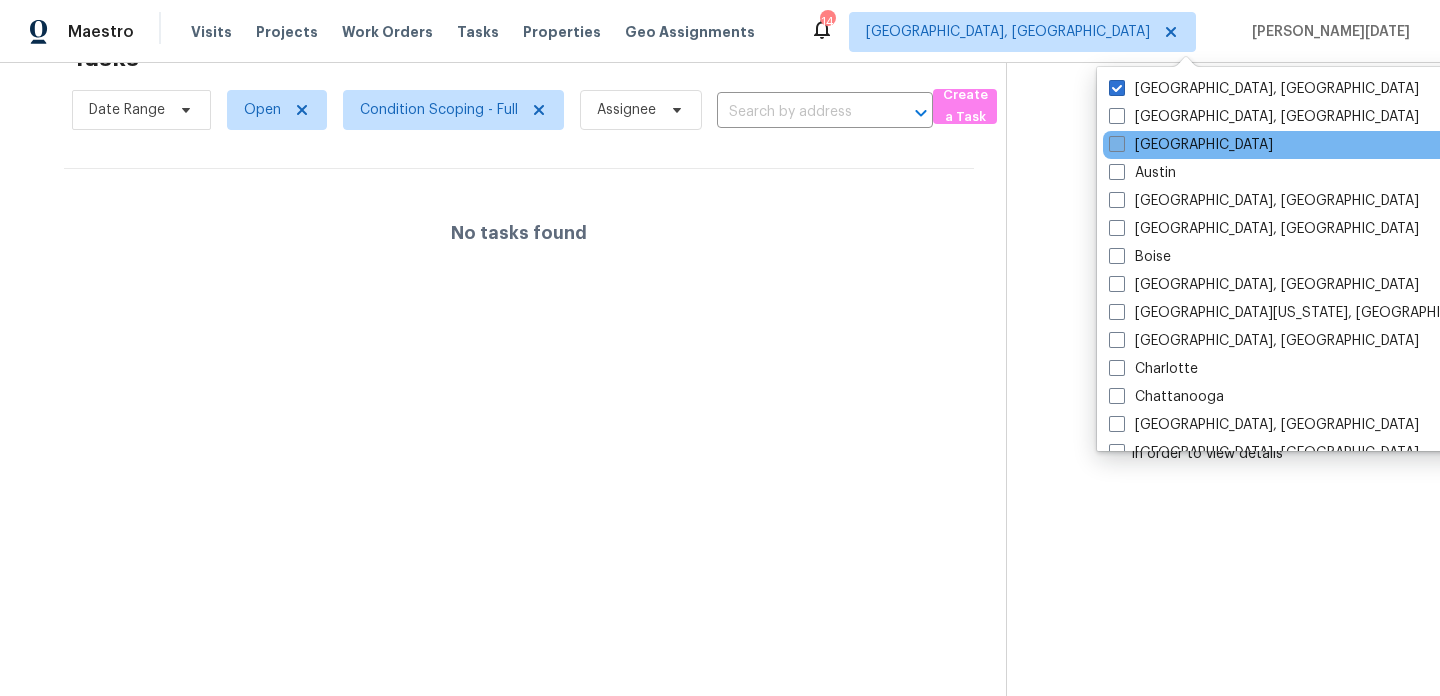 click on "[GEOGRAPHIC_DATA]" at bounding box center (1191, 145) 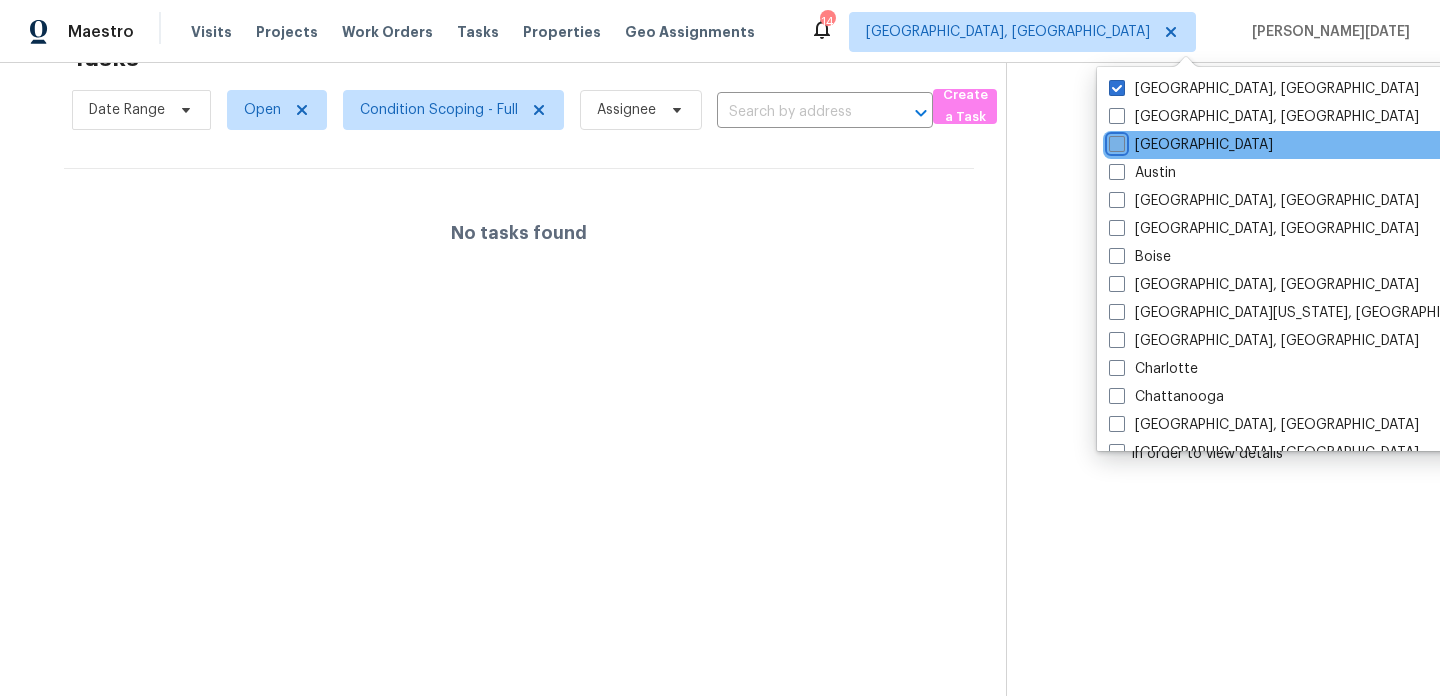 click on "[GEOGRAPHIC_DATA]" at bounding box center (1115, 141) 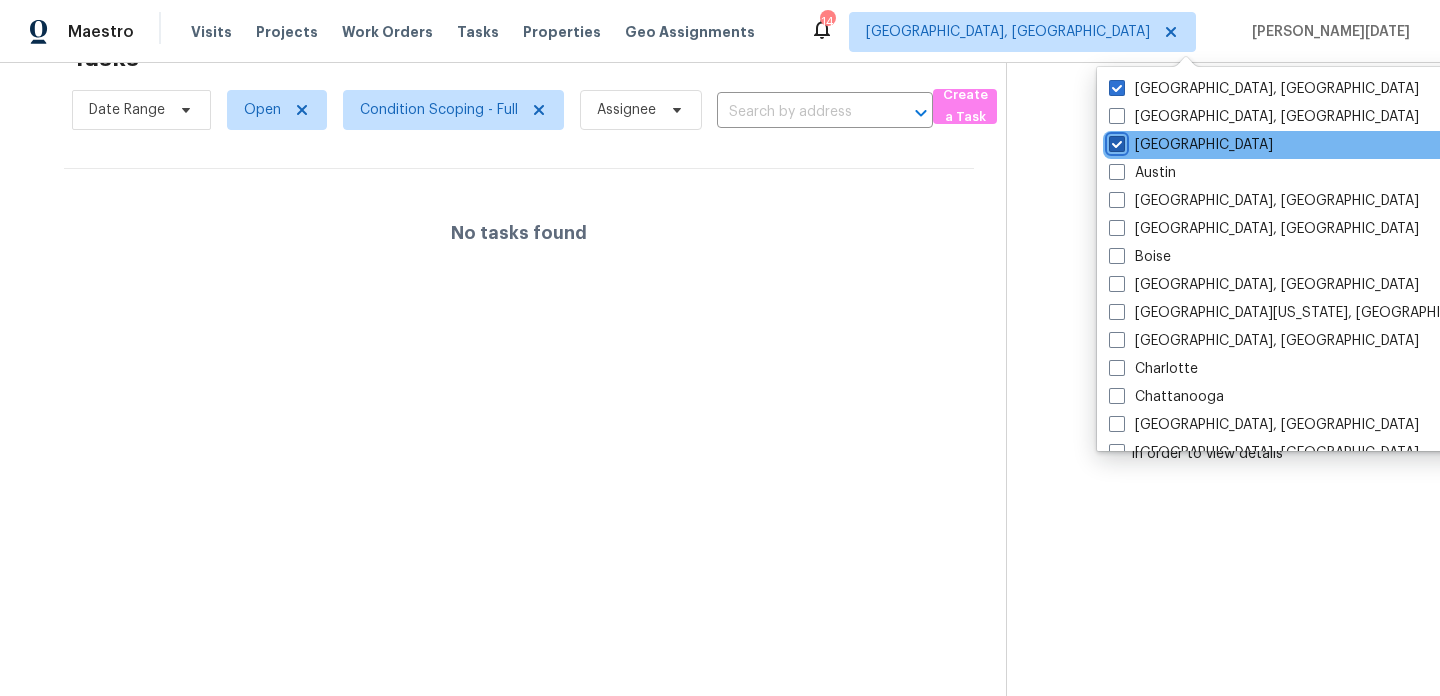 checkbox on "true" 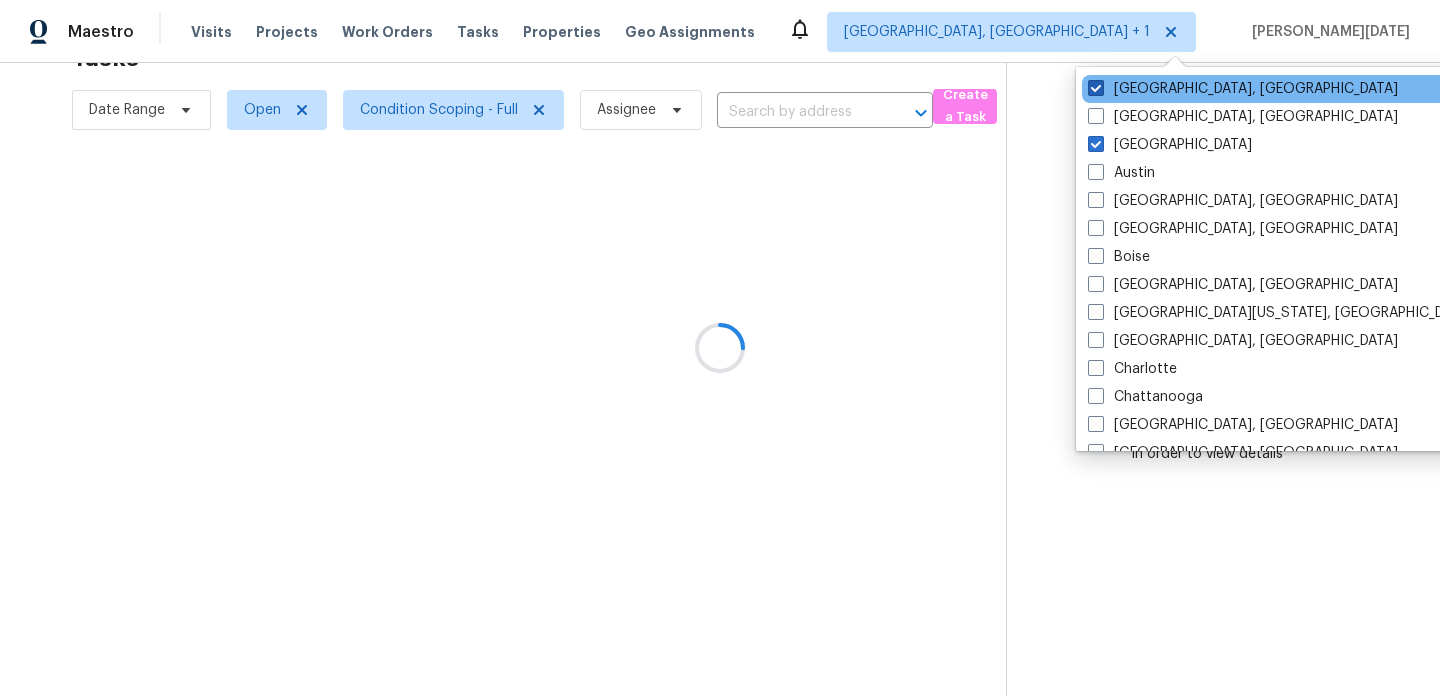 click on "[GEOGRAPHIC_DATA], [GEOGRAPHIC_DATA]" at bounding box center (1243, 89) 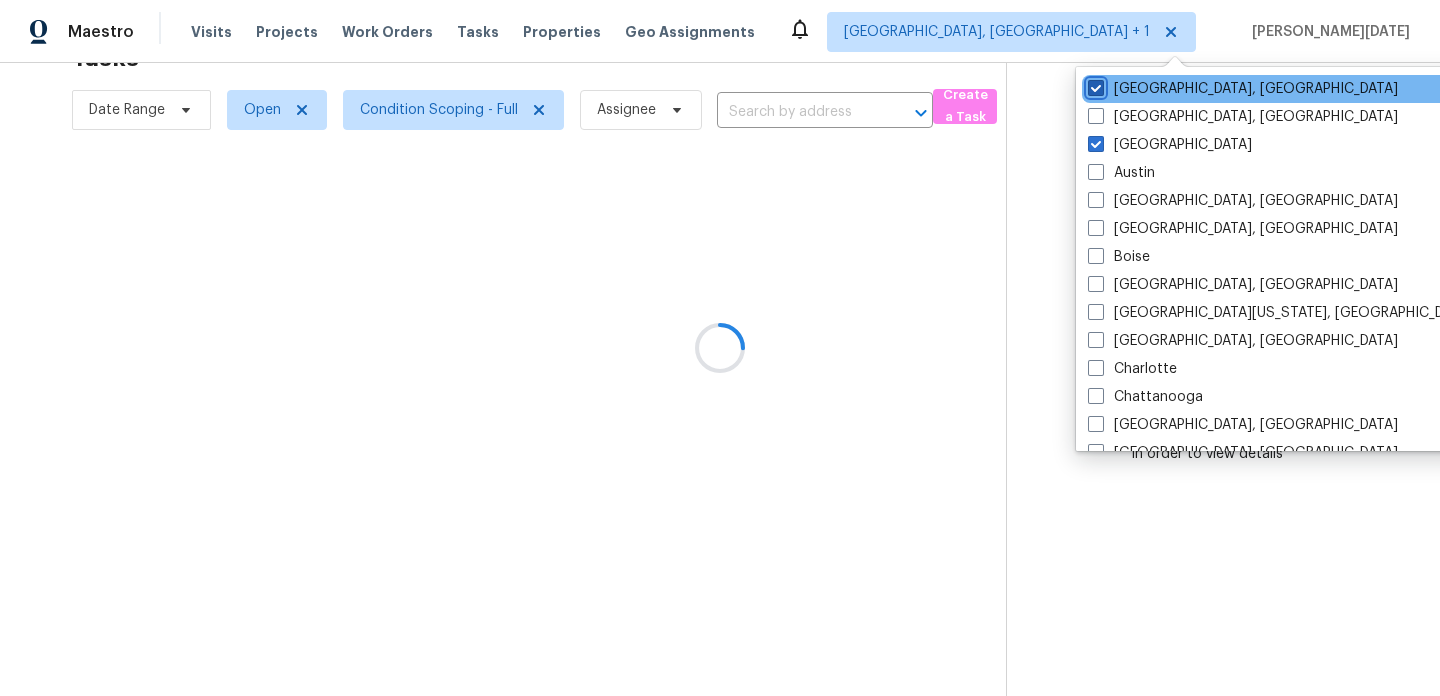 click on "[GEOGRAPHIC_DATA], [GEOGRAPHIC_DATA]" at bounding box center [1094, 85] 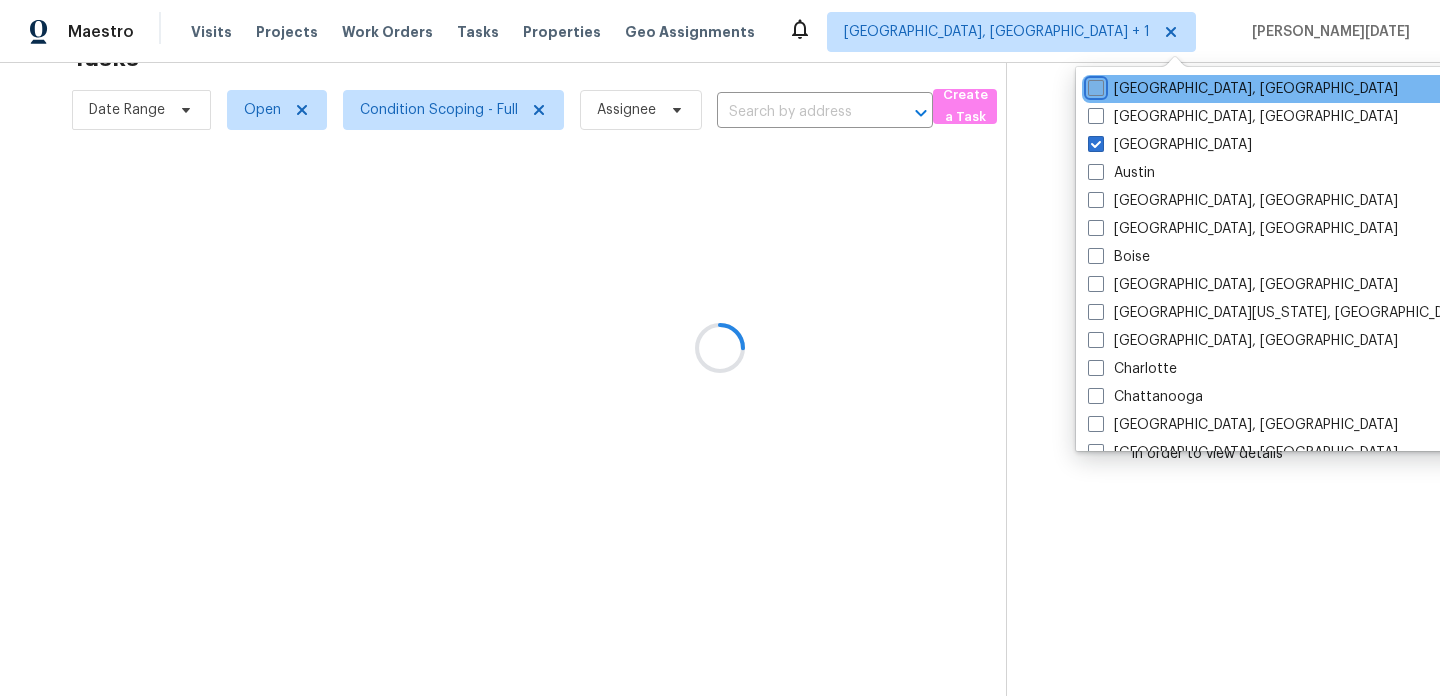 checkbox on "false" 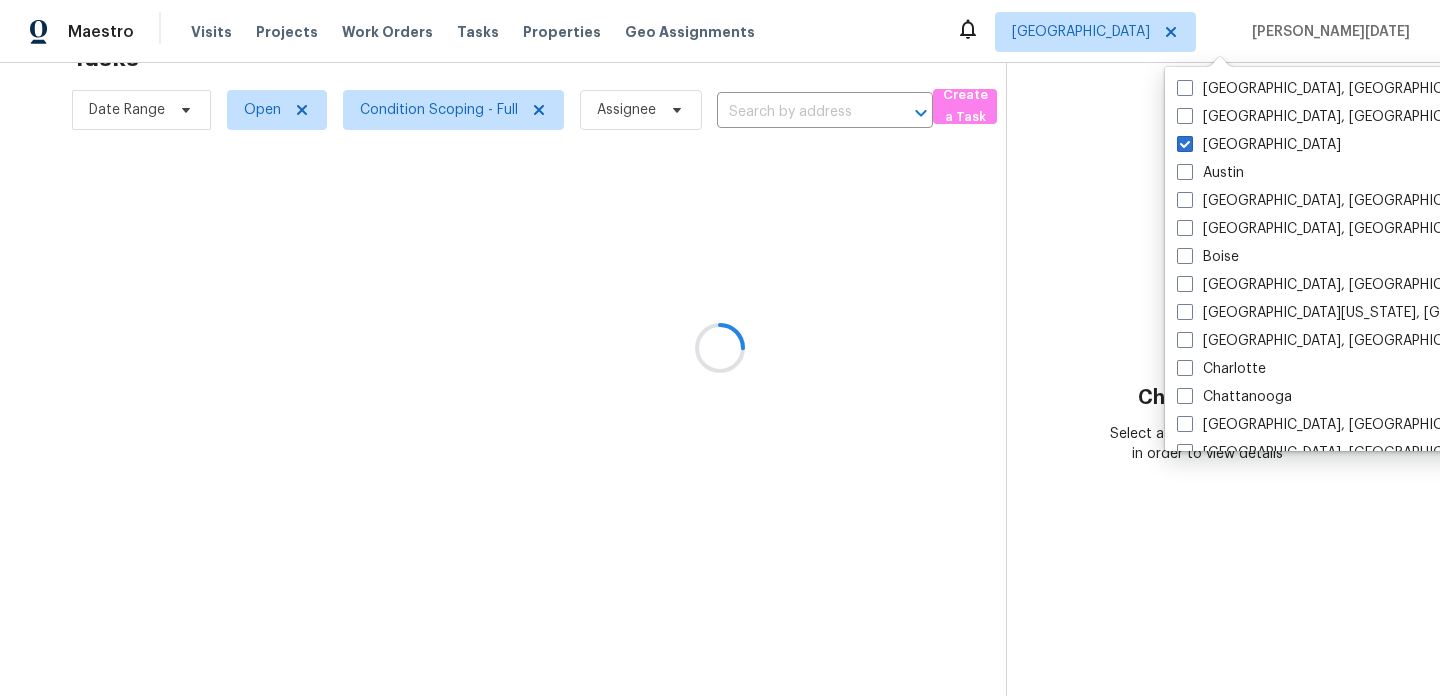 click at bounding box center [720, 348] 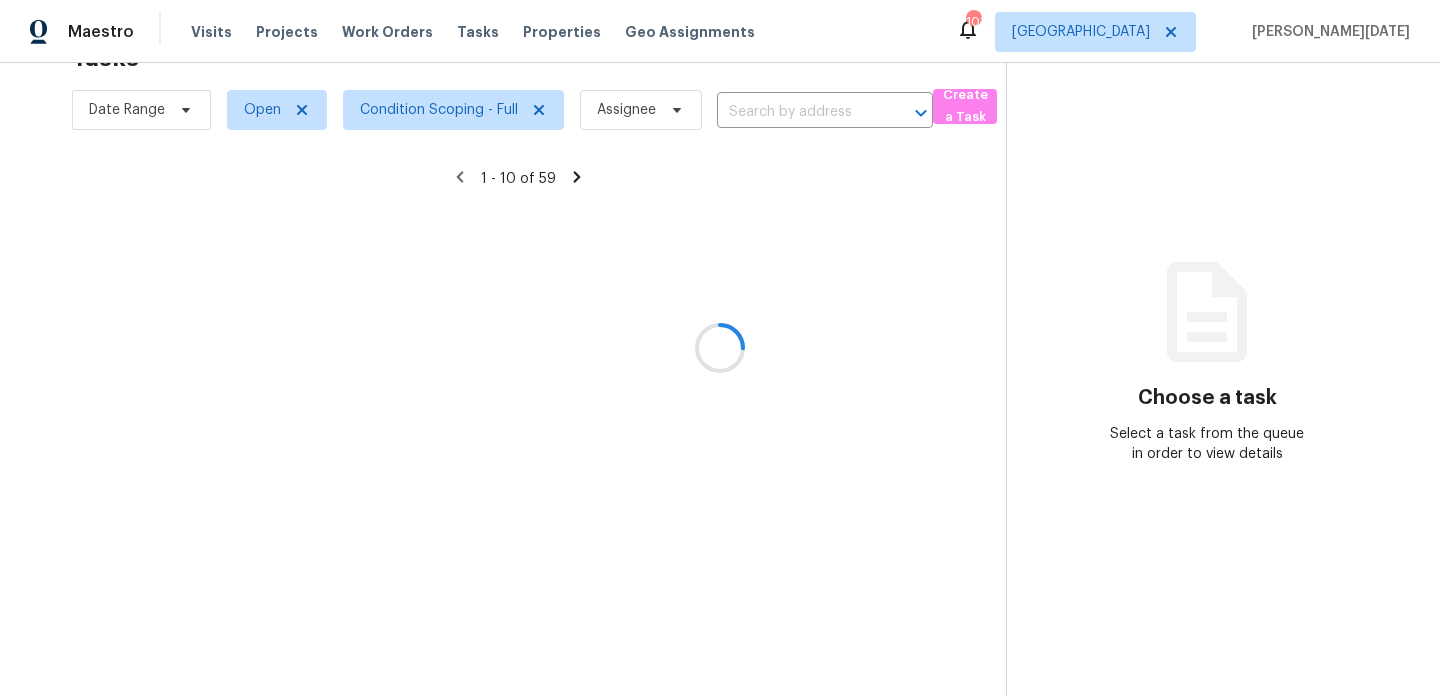 scroll, scrollTop: 79, scrollLeft: 0, axis: vertical 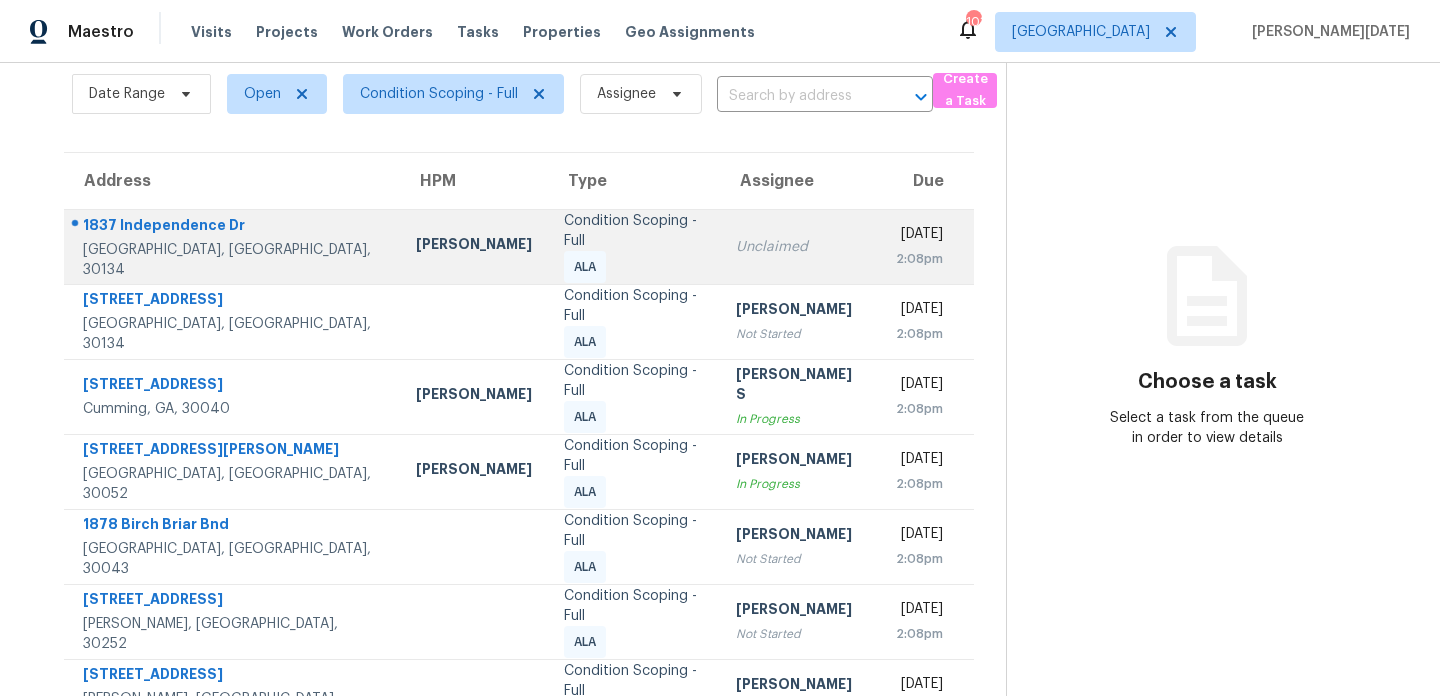 click on "Unclaimed" at bounding box center (799, 246) 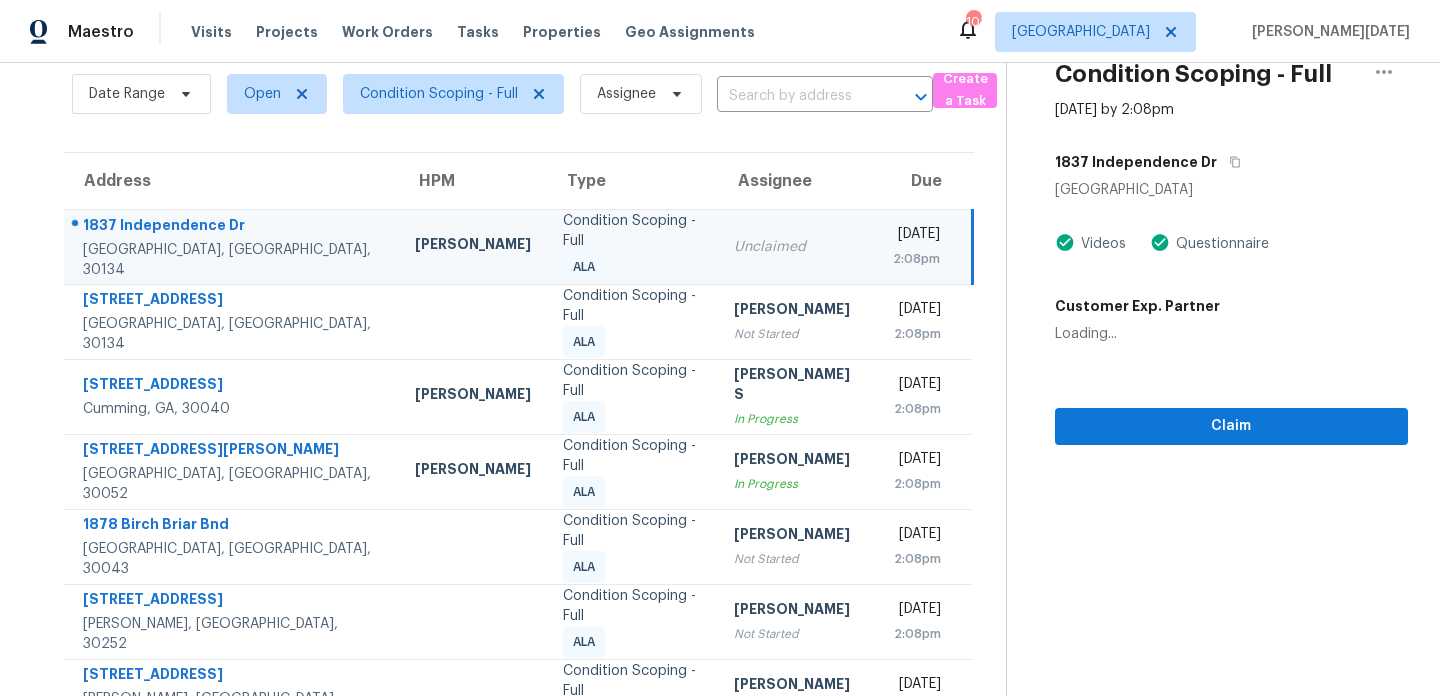 click on "Unclaimed" at bounding box center [797, 247] 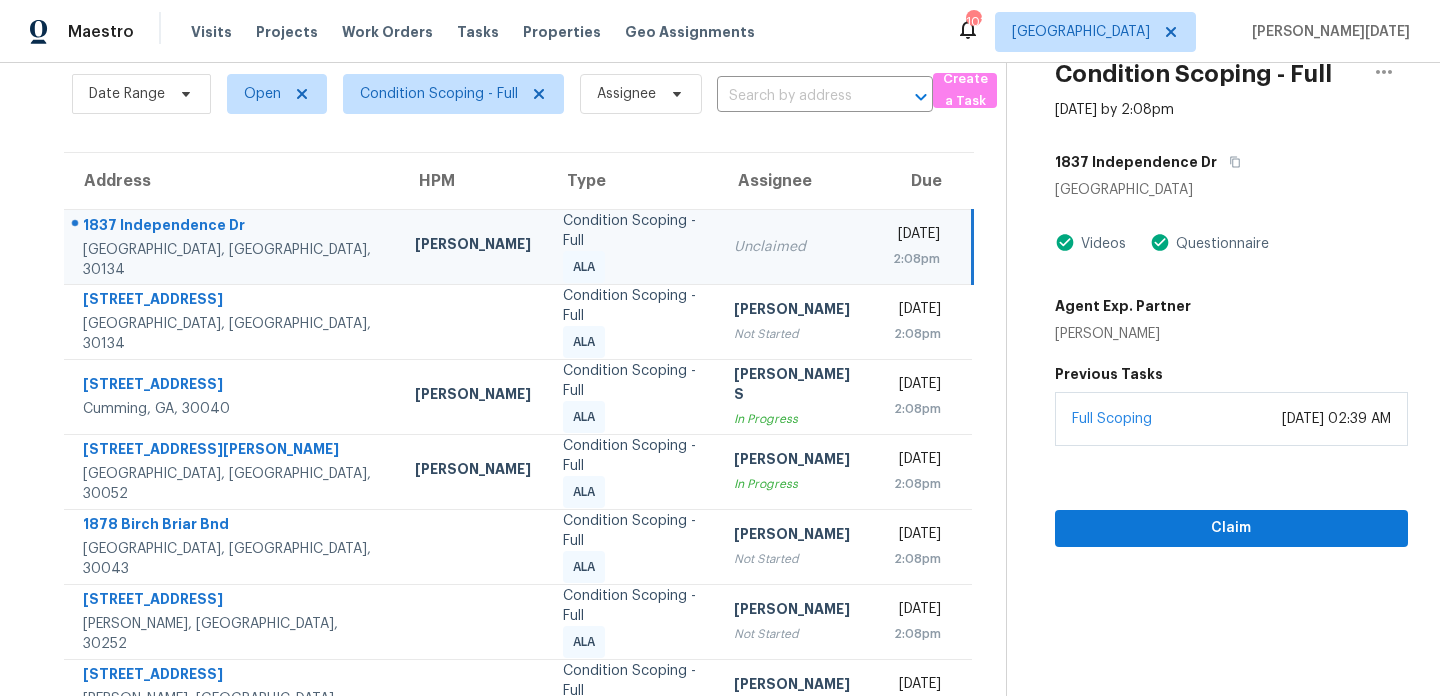 click on "[DATE] 2:08pm" at bounding box center [925, 246] 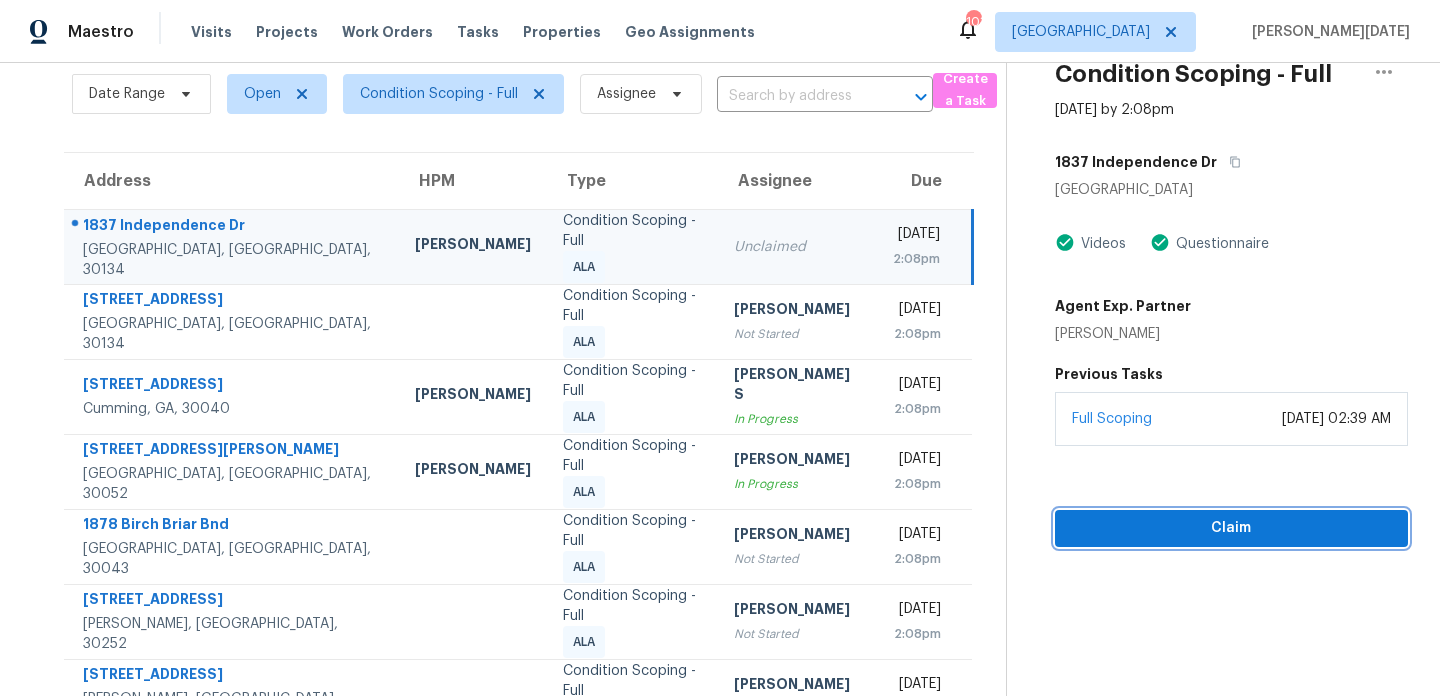 click on "Claim" at bounding box center (1231, 528) 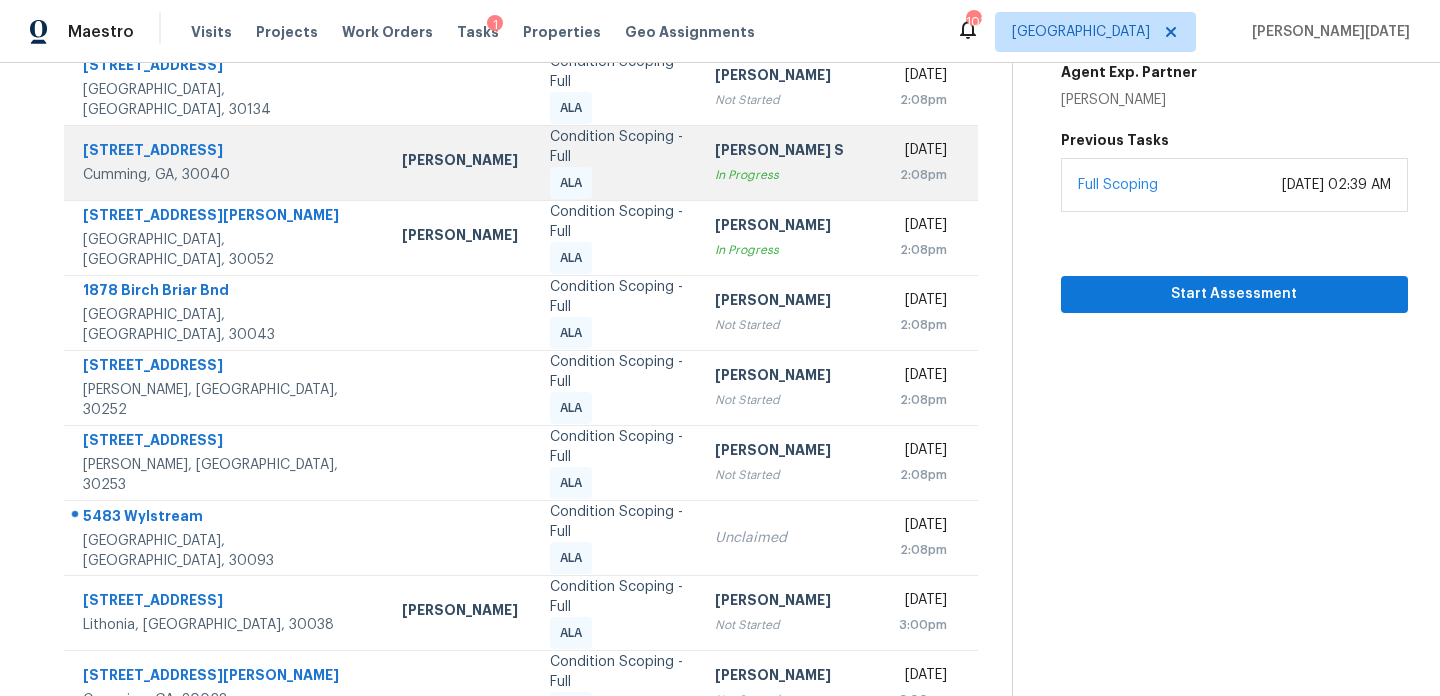 scroll, scrollTop: 345, scrollLeft: 0, axis: vertical 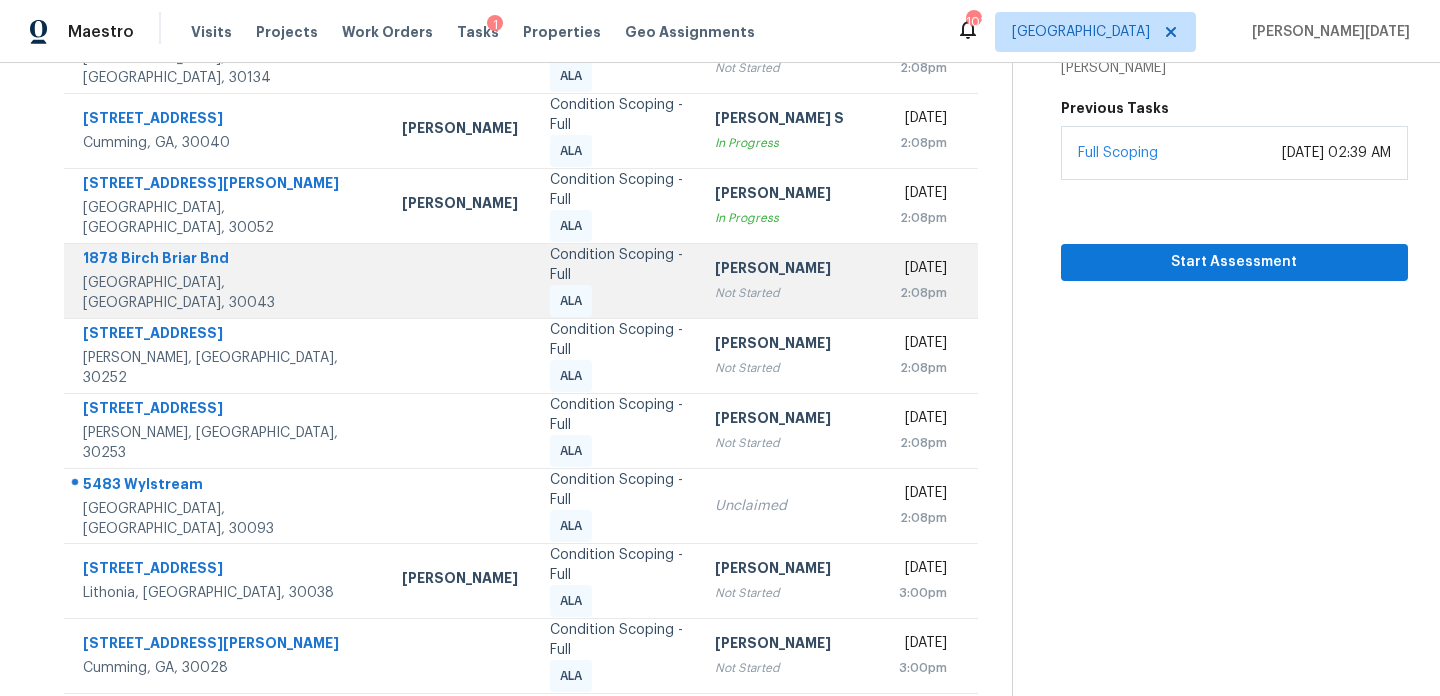 click on "[PERSON_NAME]" at bounding box center (790, 270) 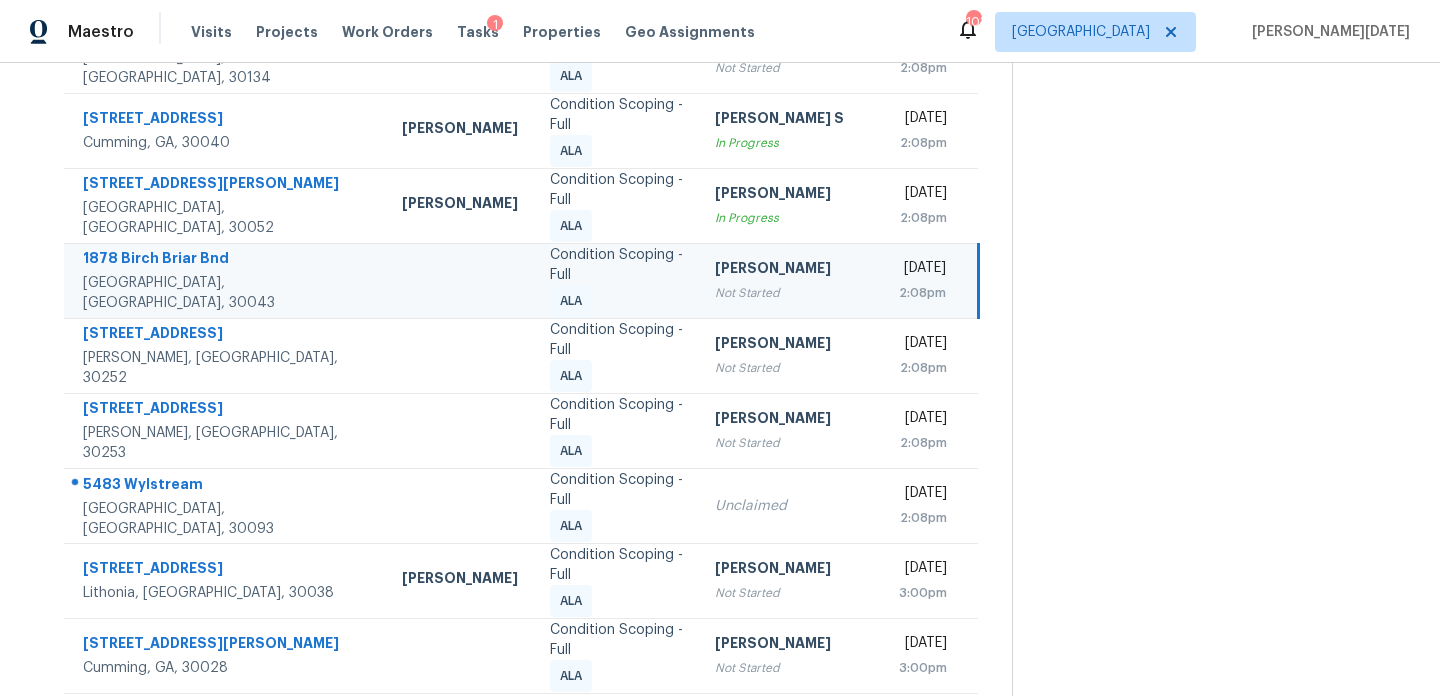 click on "[DATE]" at bounding box center [922, 270] 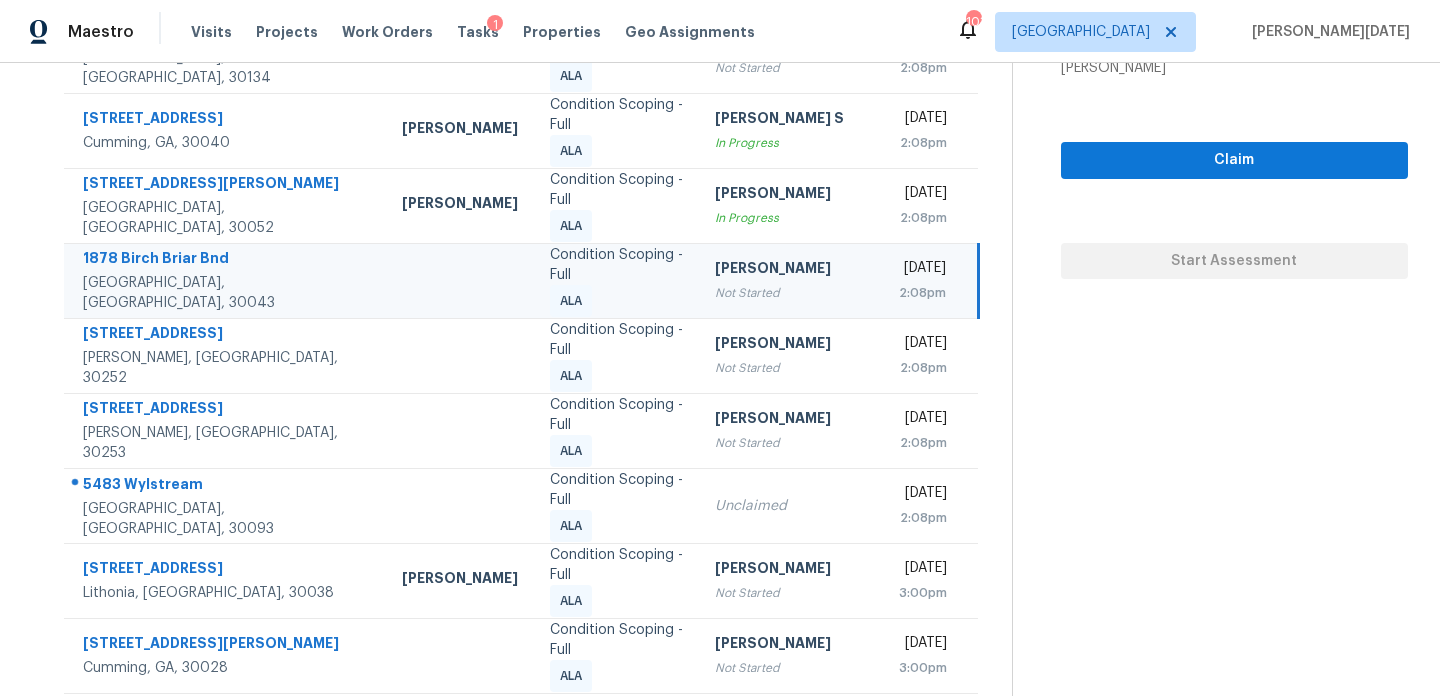 click on "2:08pm" at bounding box center (922, 293) 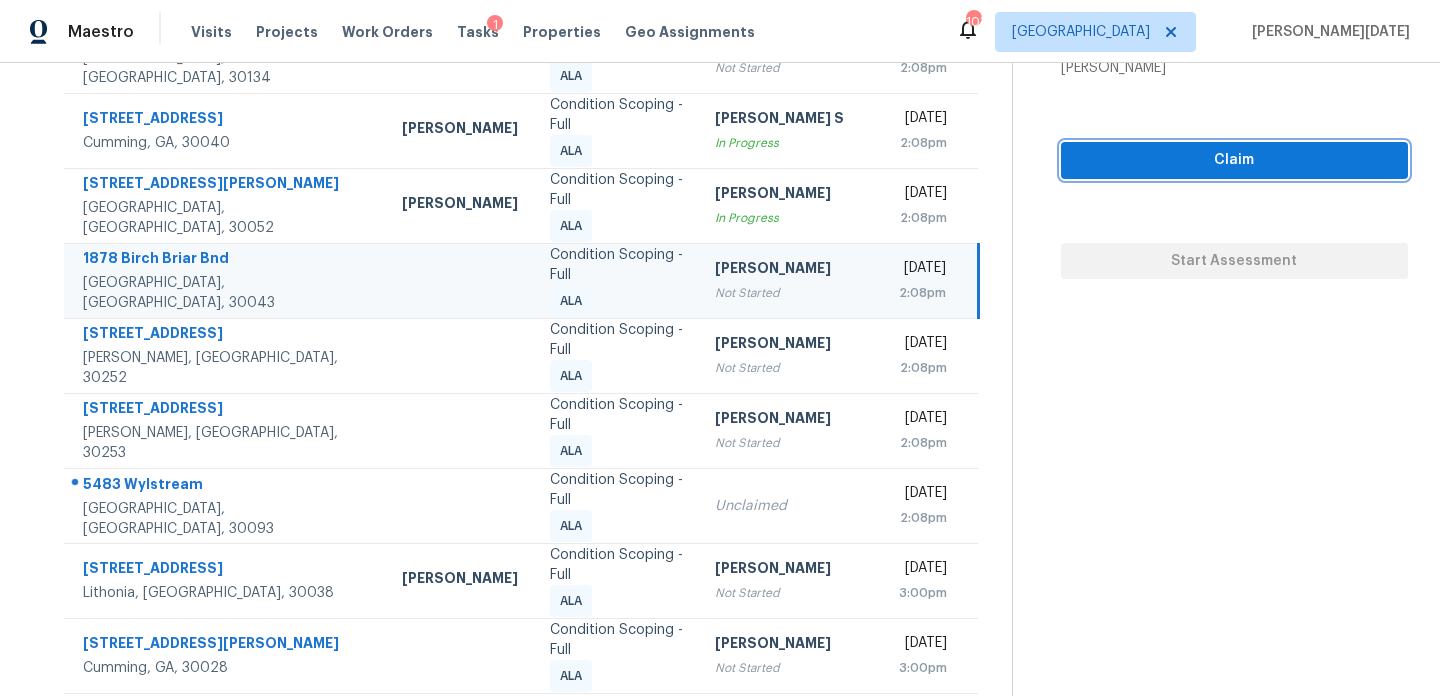 click on "Claim" at bounding box center [1234, 160] 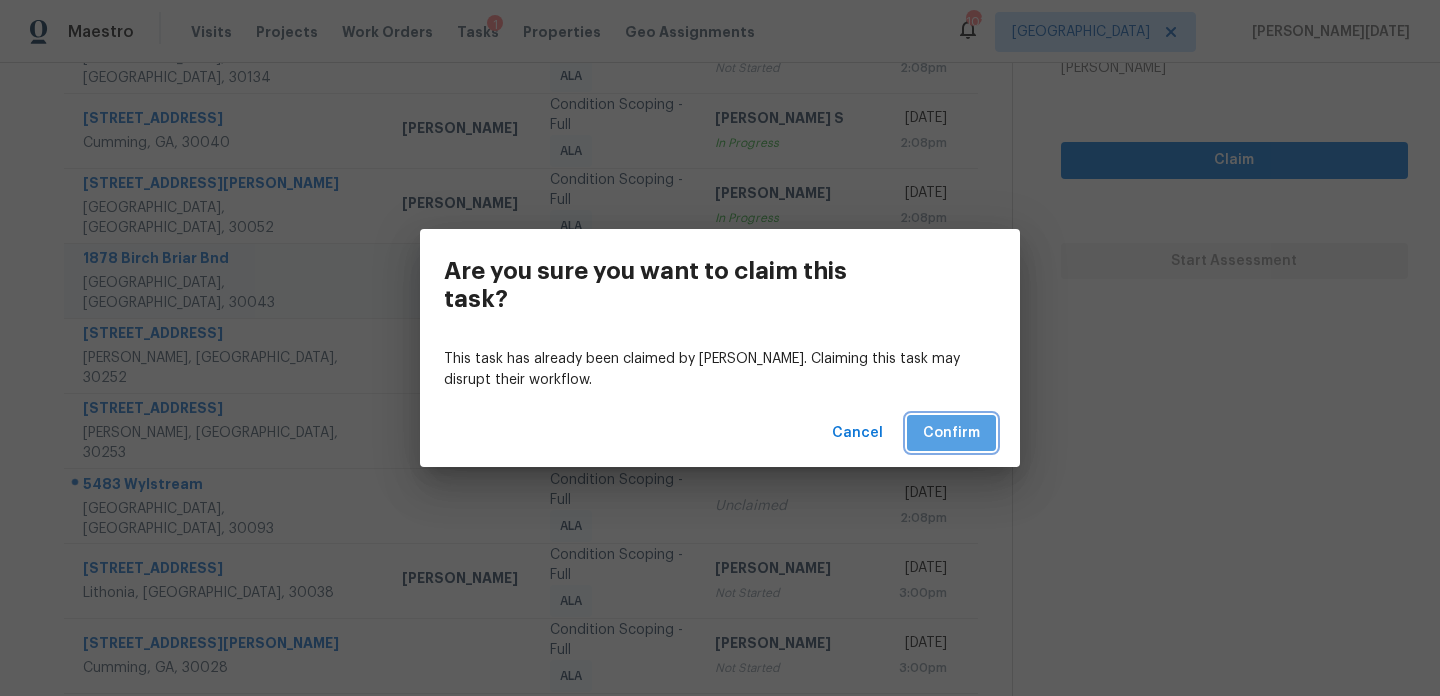 click on "Confirm" at bounding box center [951, 433] 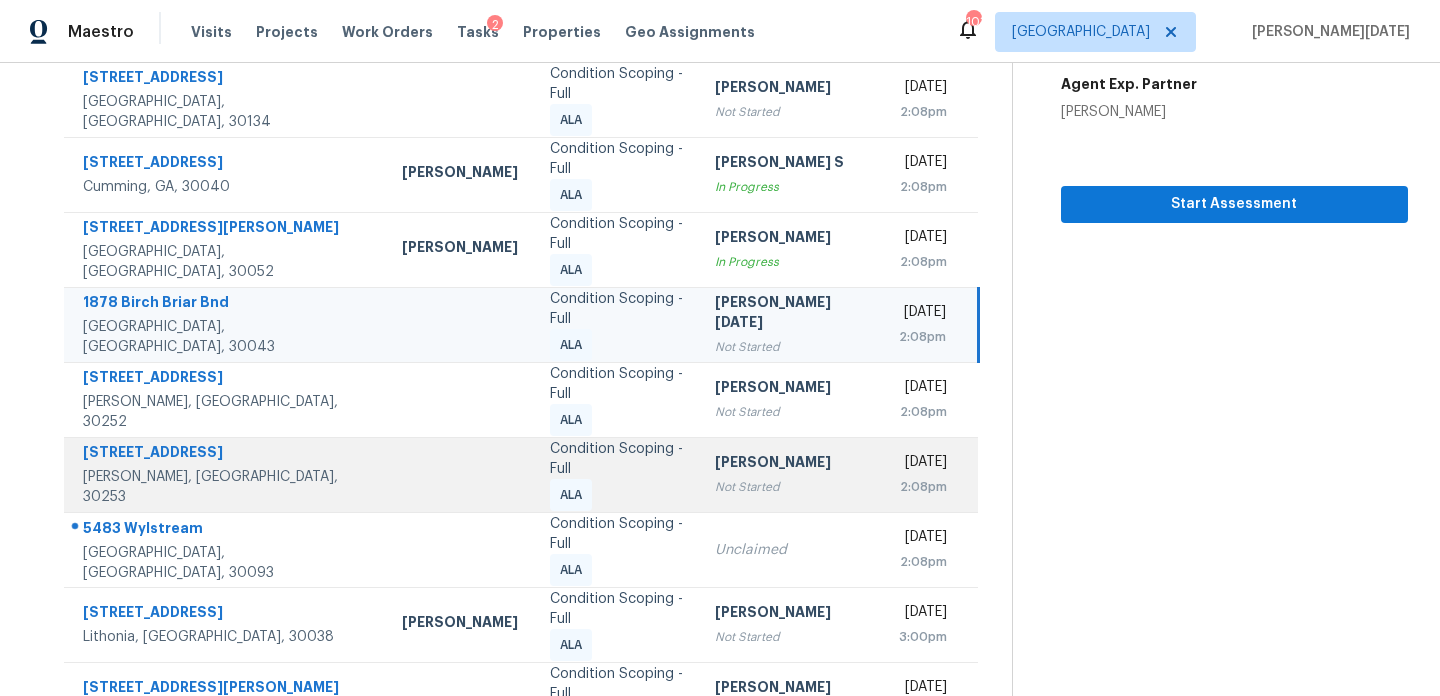 scroll, scrollTop: 345, scrollLeft: 0, axis: vertical 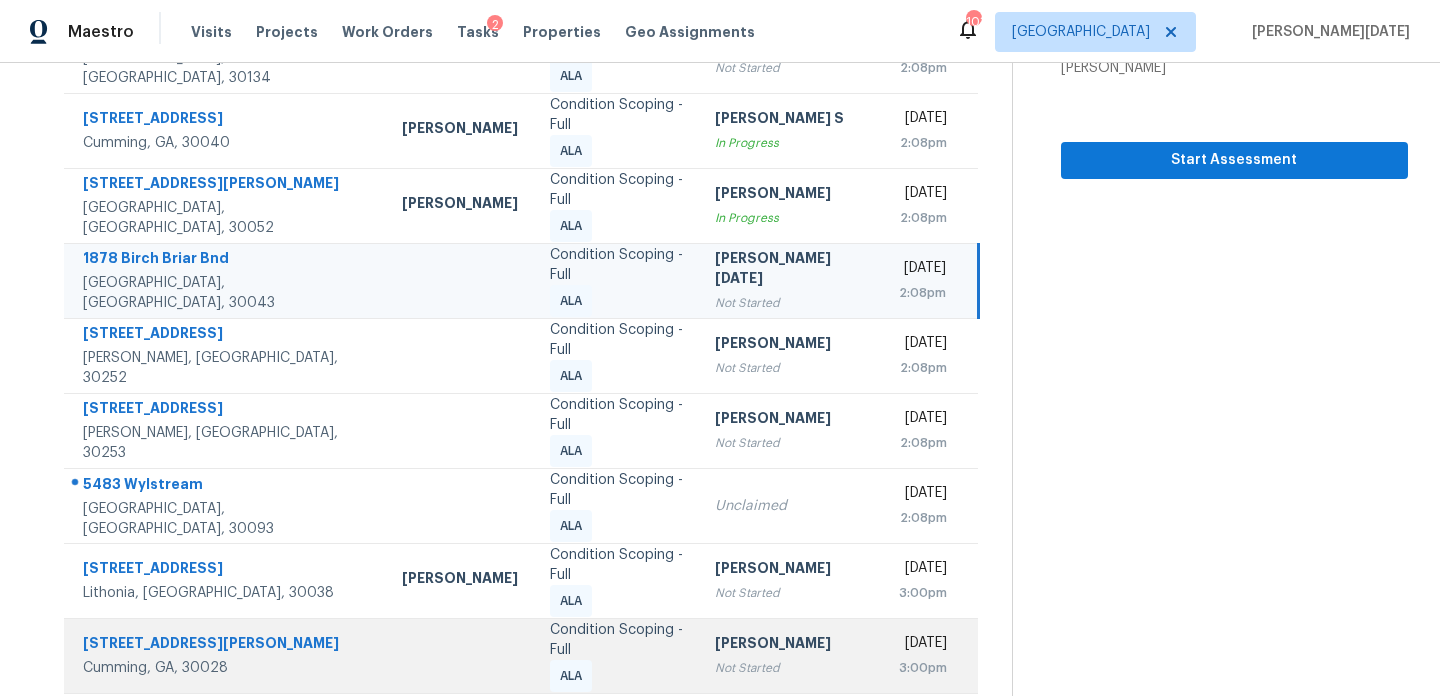 click on "Condition Scoping - Full" at bounding box center [617, 640] 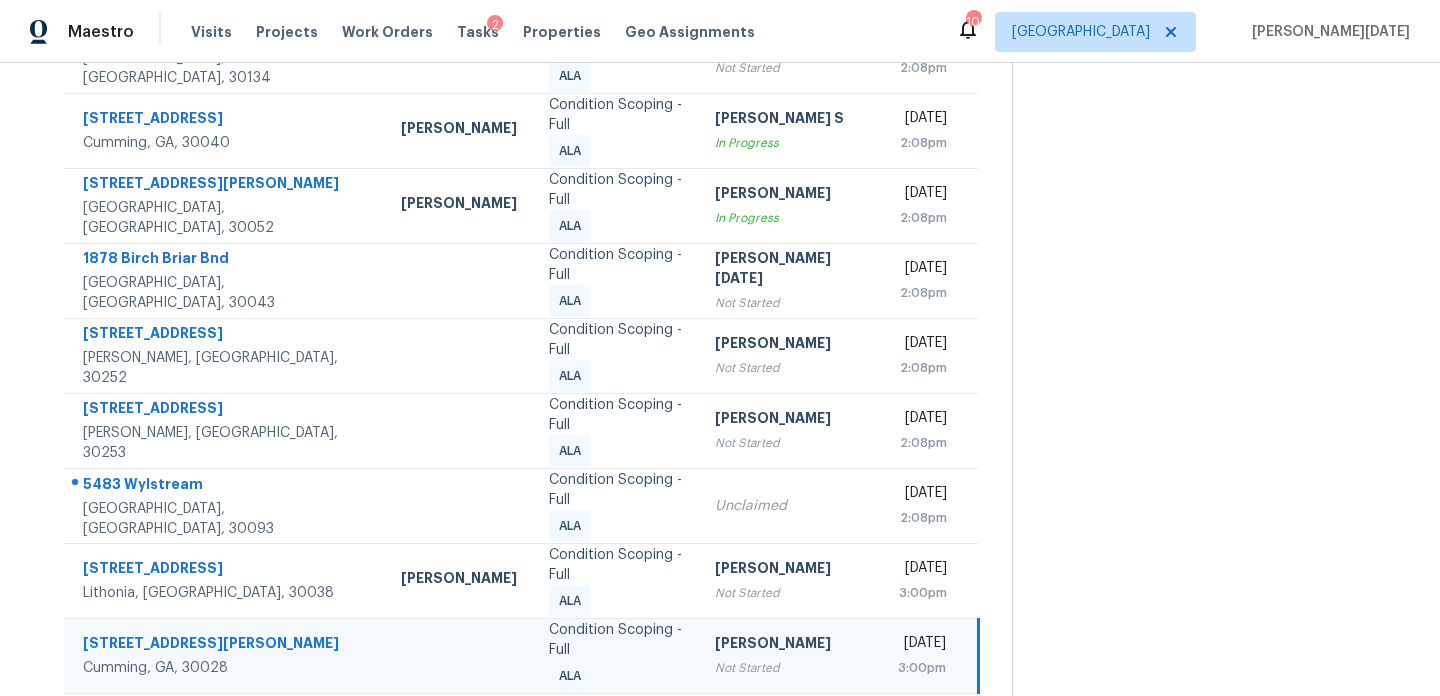 click on "[PERSON_NAME]" at bounding box center (790, 645) 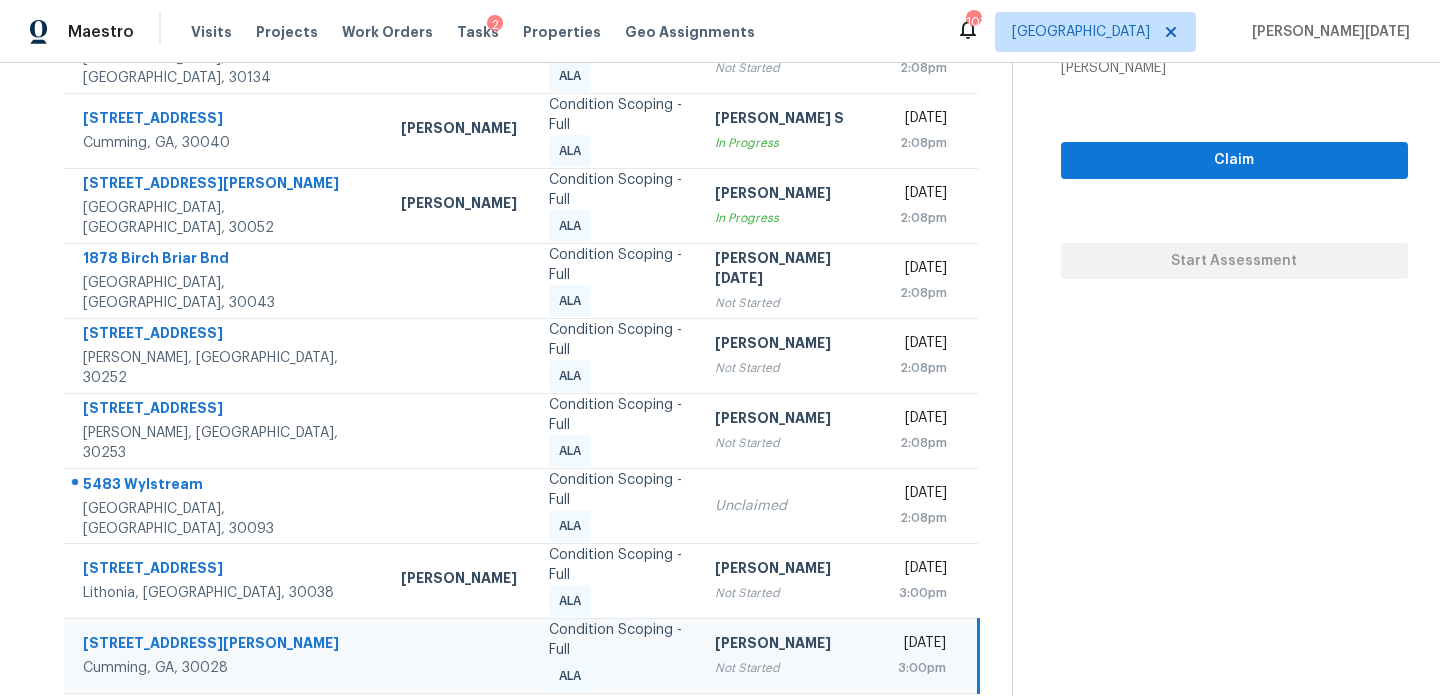 click on "3:00pm" at bounding box center [922, 668] 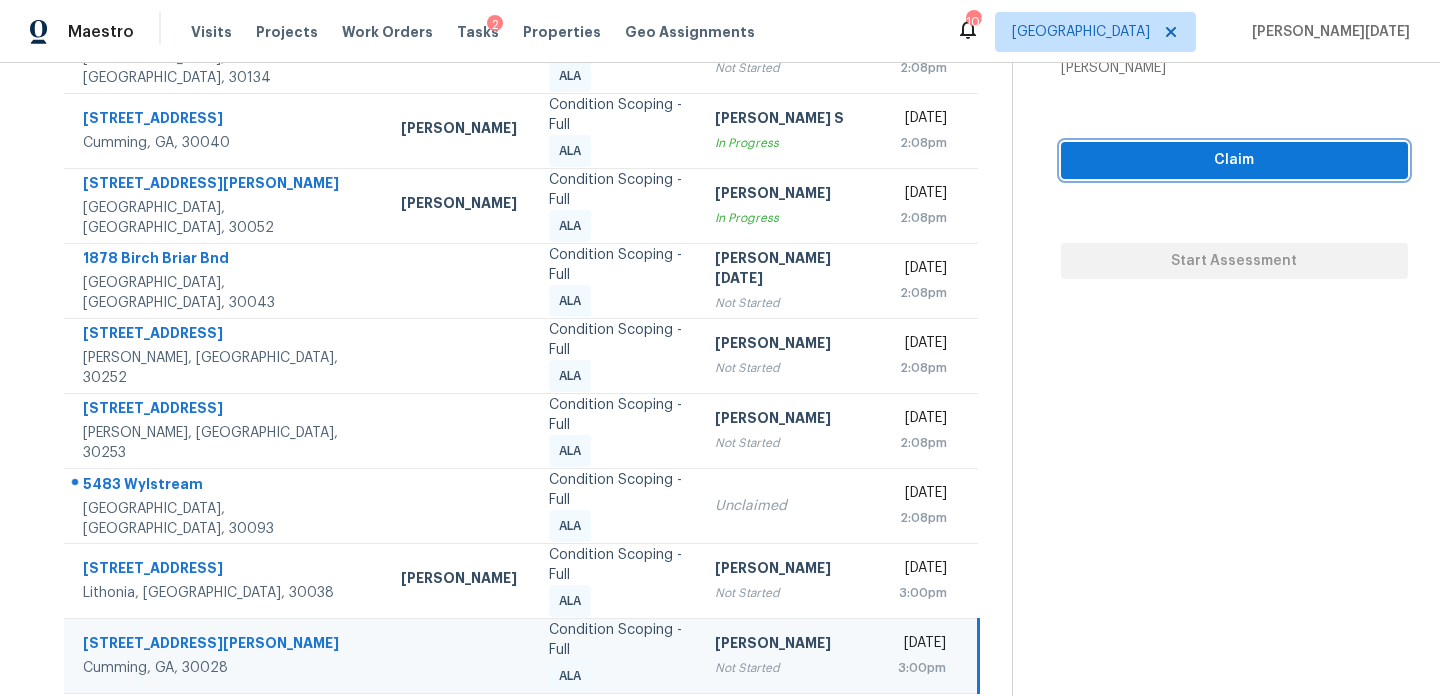 click on "Claim" at bounding box center [1234, 160] 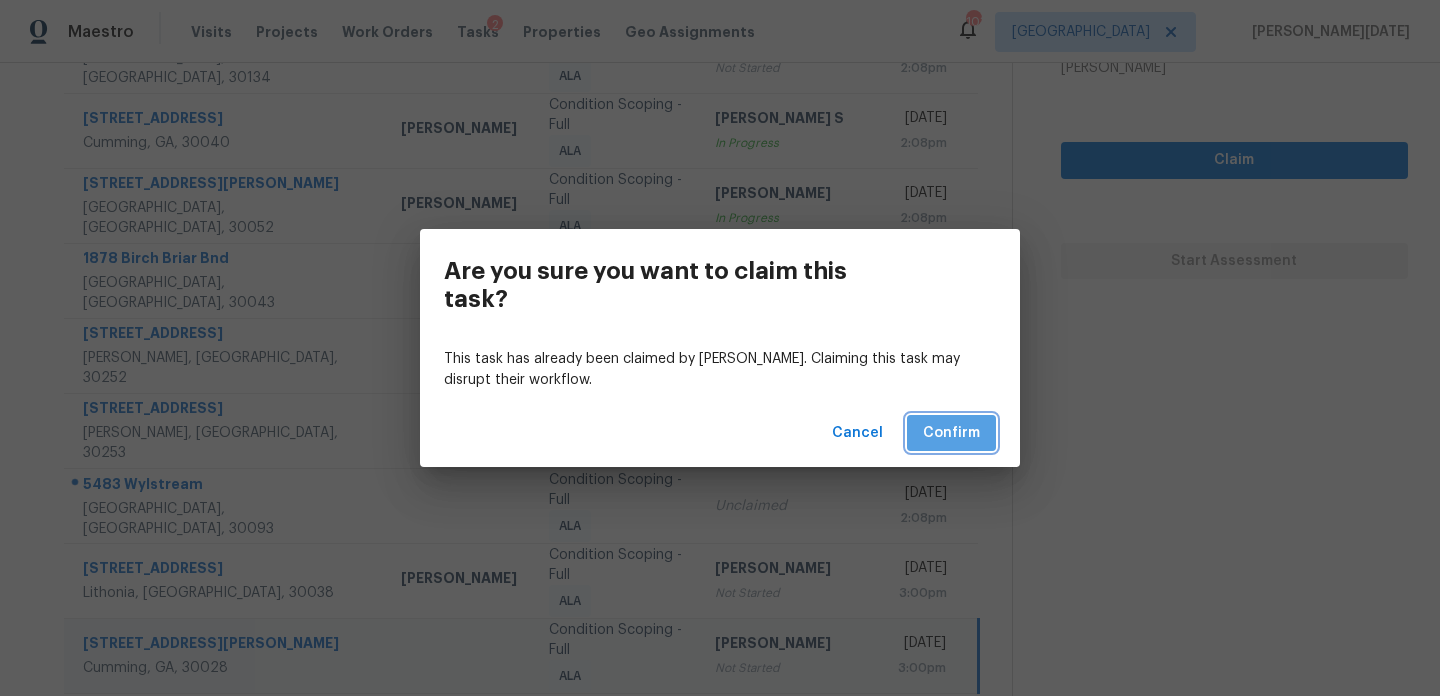 click on "Confirm" at bounding box center (951, 433) 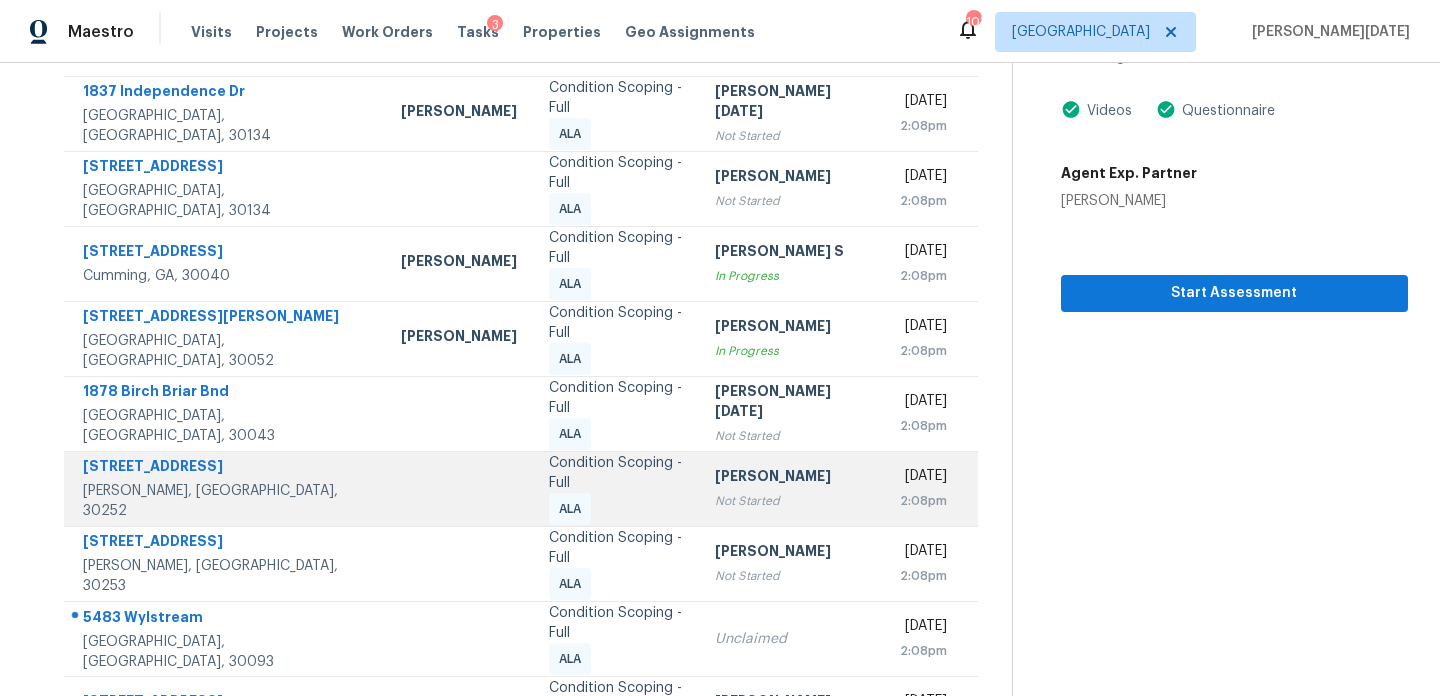 scroll, scrollTop: 345, scrollLeft: 0, axis: vertical 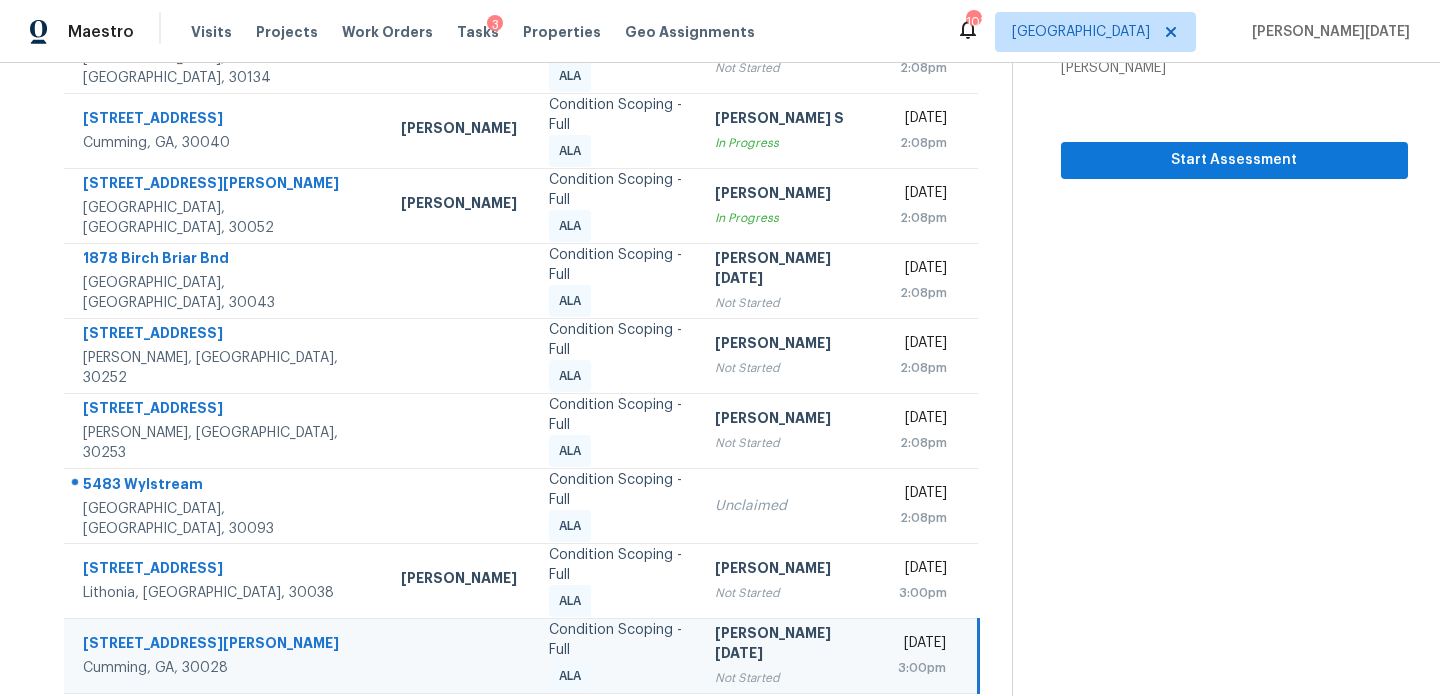 click 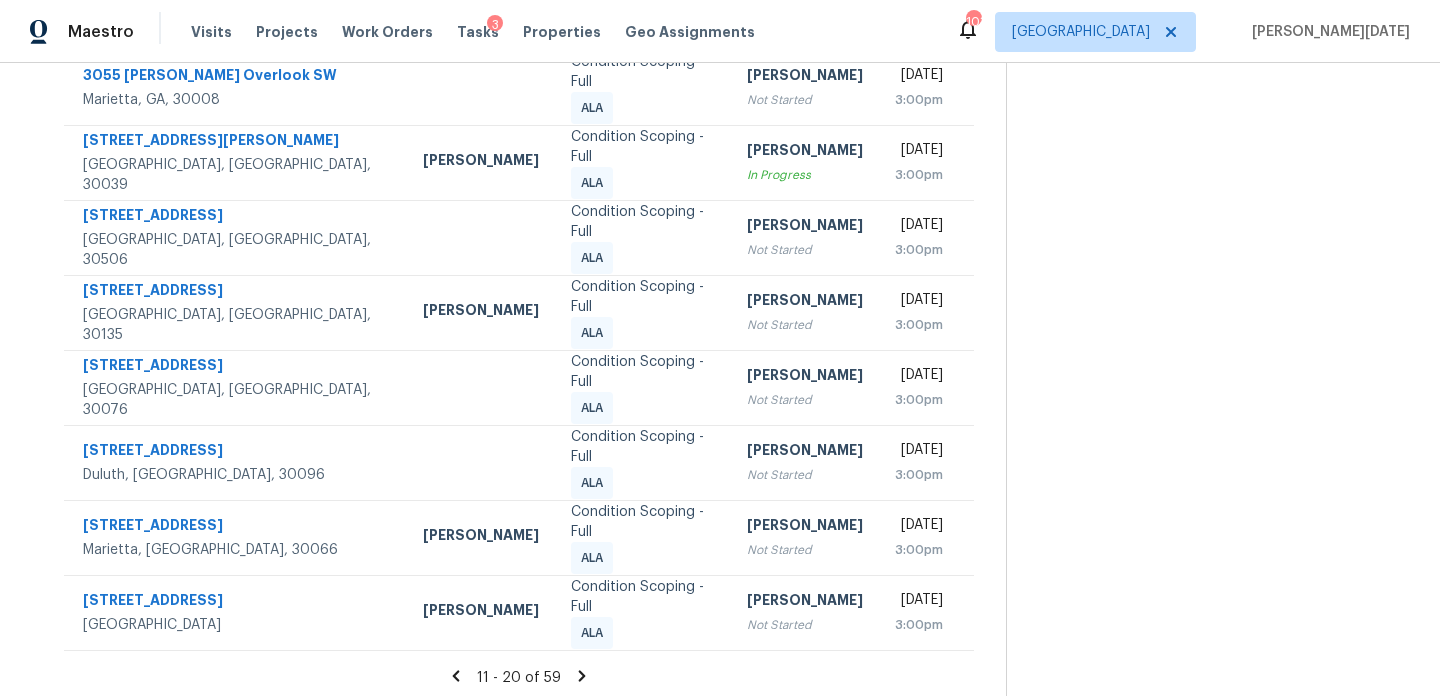 scroll, scrollTop: 391, scrollLeft: 0, axis: vertical 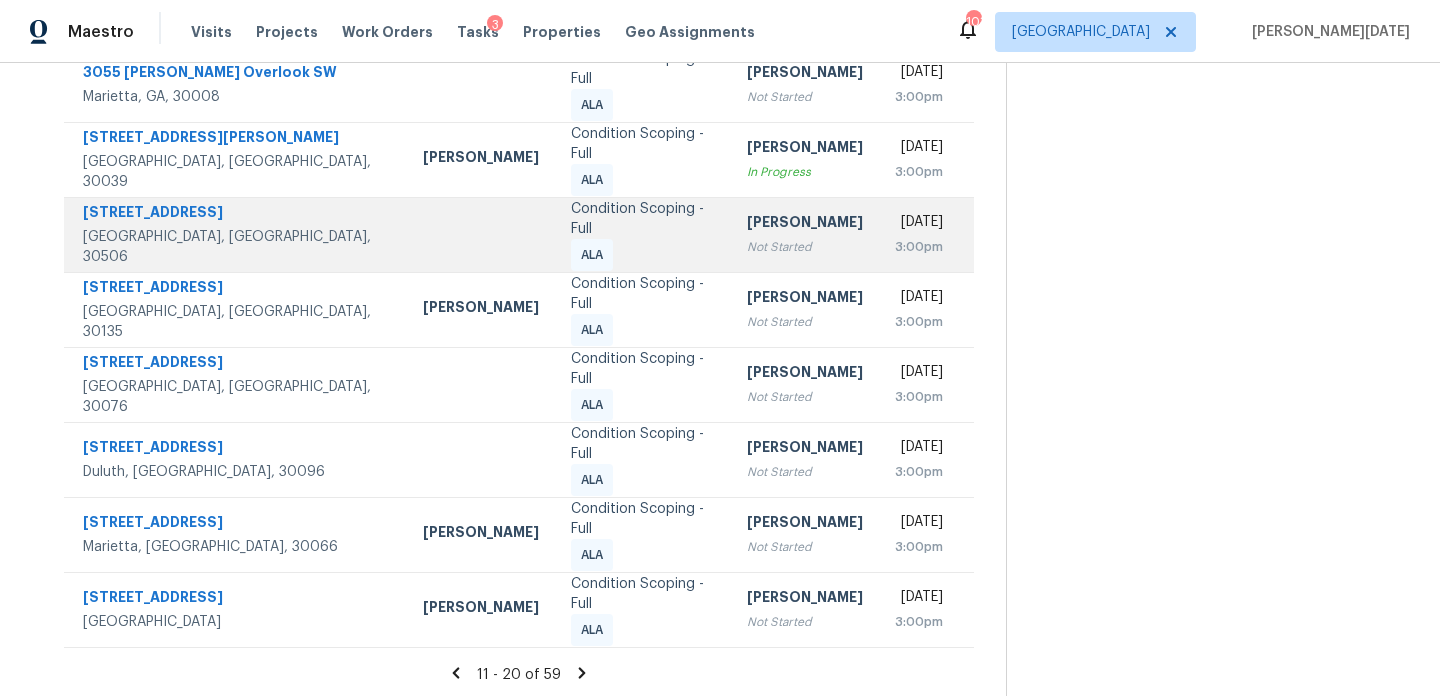 click on "[PERSON_NAME]" at bounding box center (805, 224) 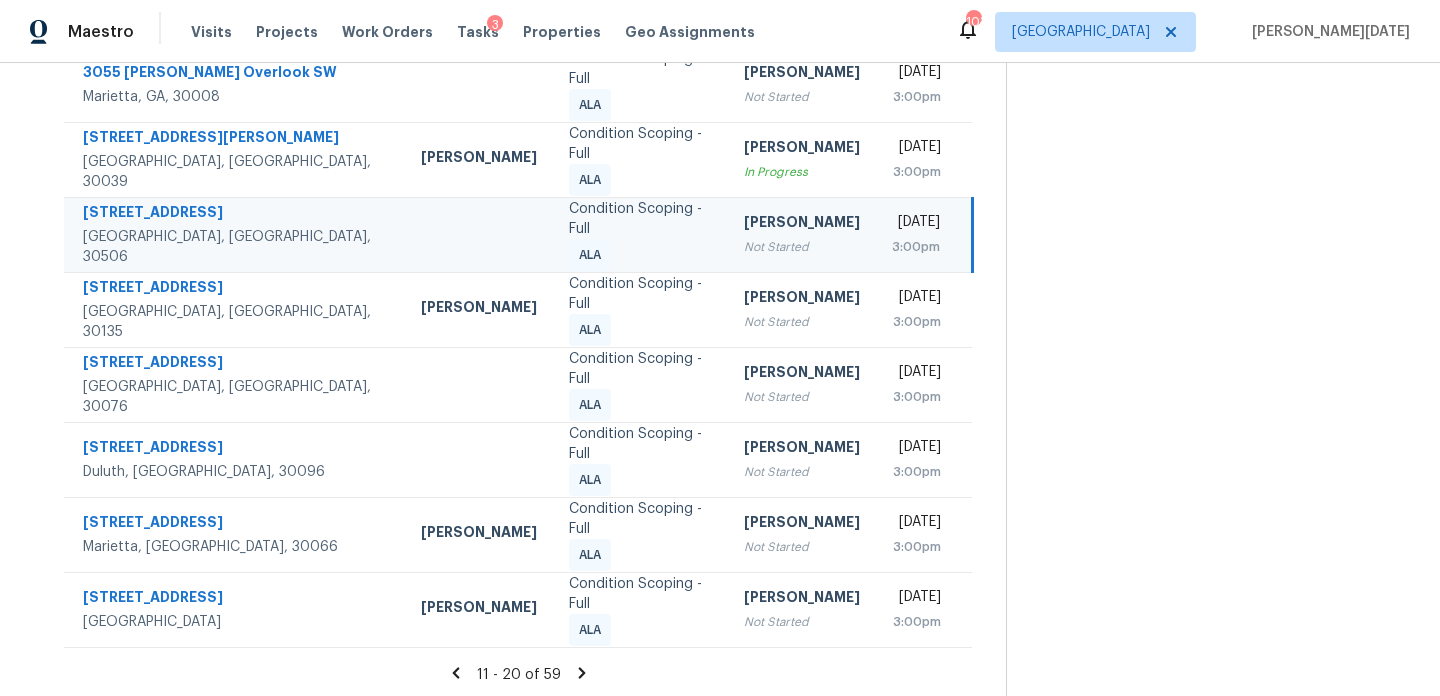 click on "[DATE] 3:00pm" at bounding box center [924, 234] 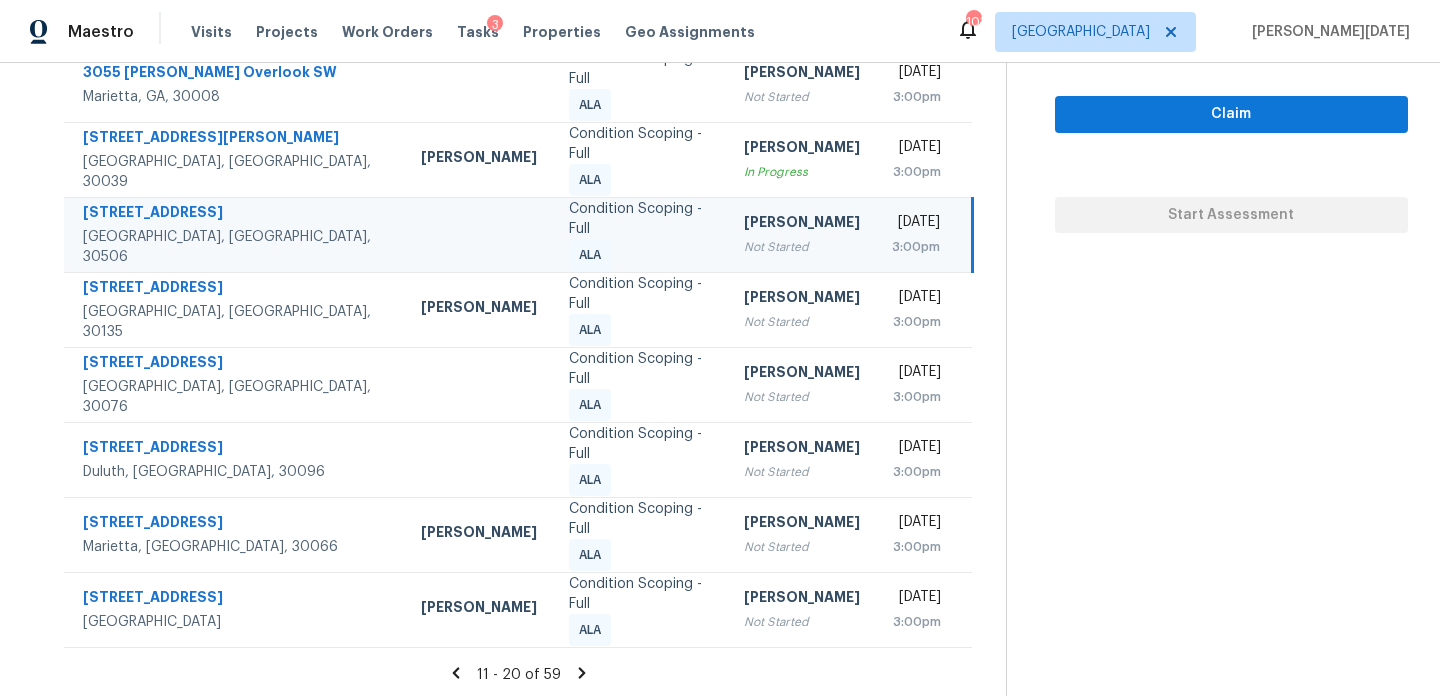 click on "3:00pm" at bounding box center (916, 247) 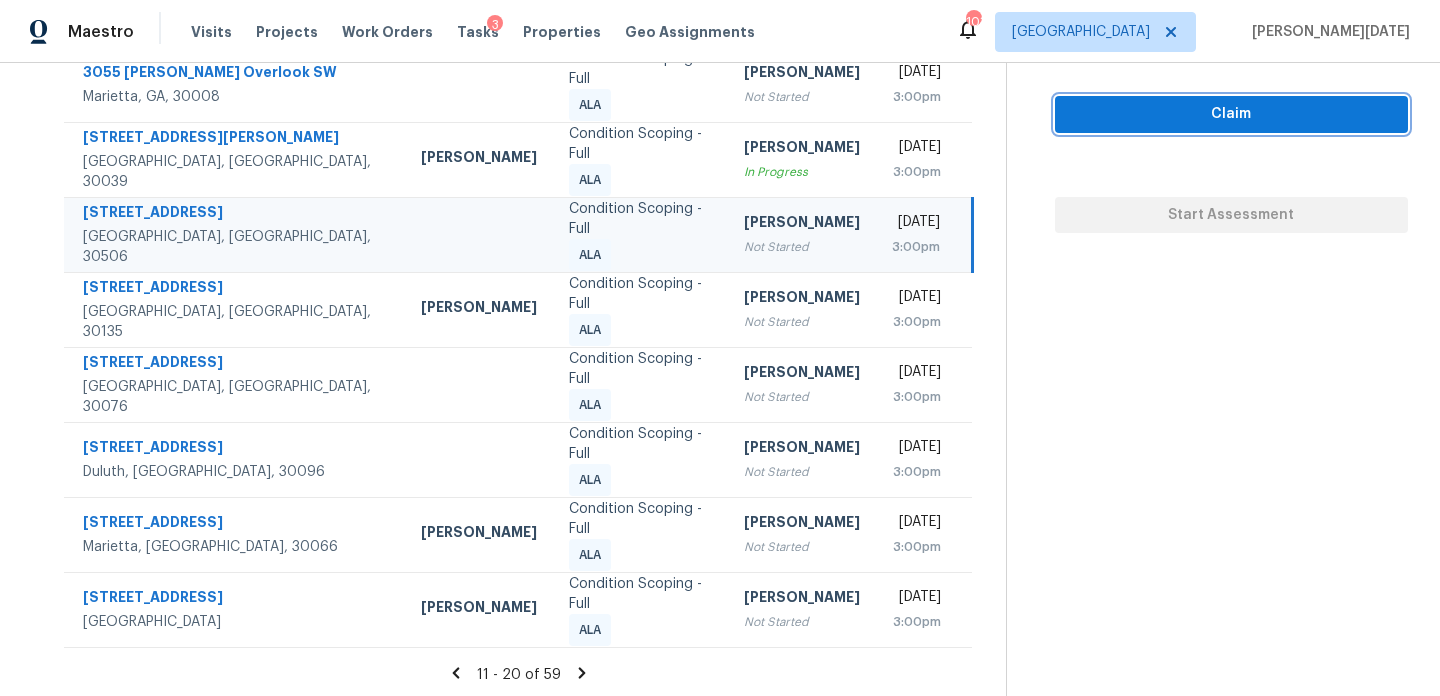 click on "Claim" at bounding box center [1231, 114] 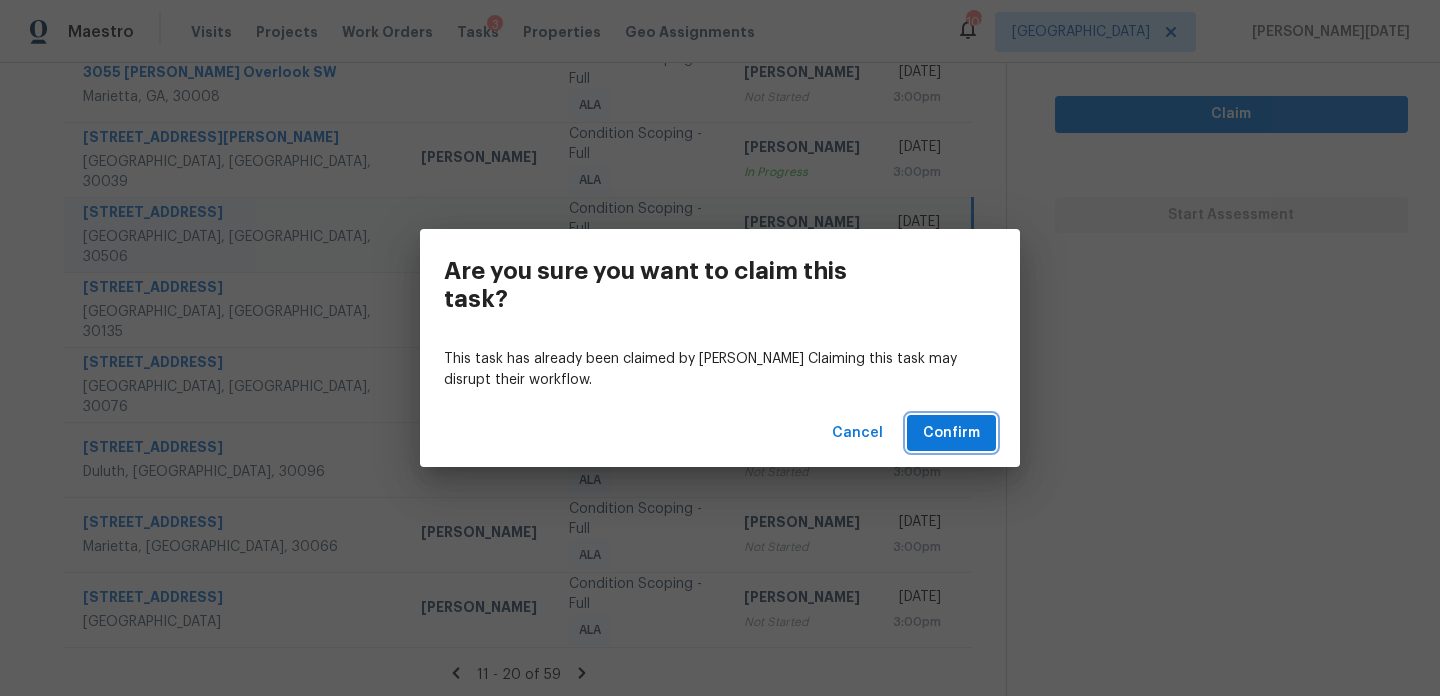 click on "Confirm" at bounding box center (951, 433) 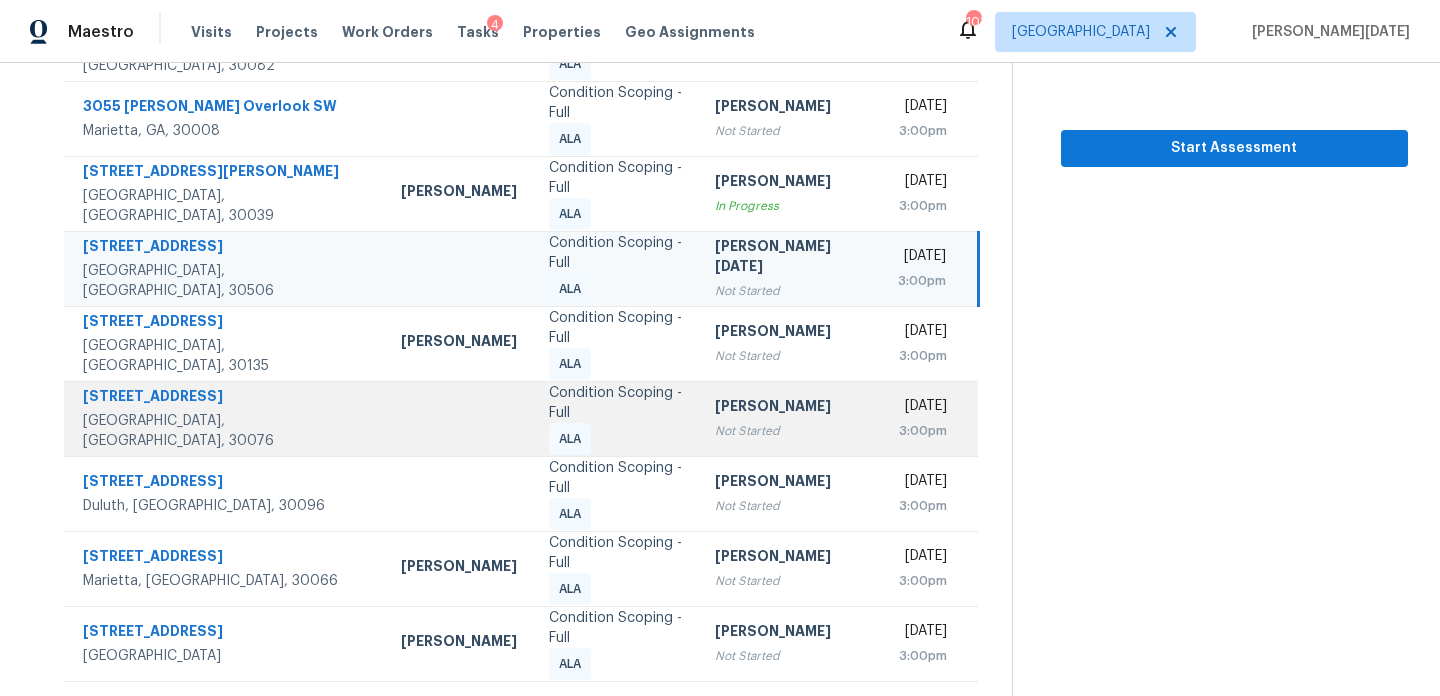 scroll, scrollTop: 395, scrollLeft: 0, axis: vertical 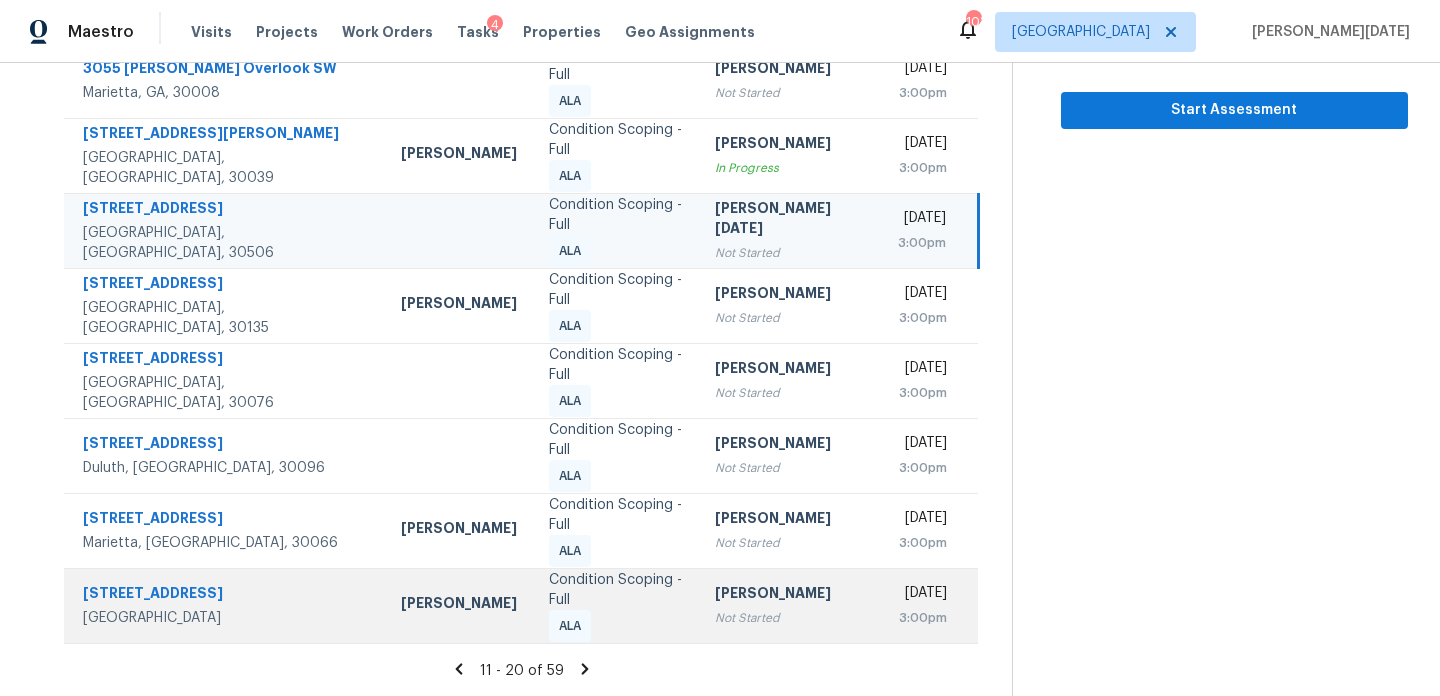 click on "Condition Scoping - Full" at bounding box center (615, 590) 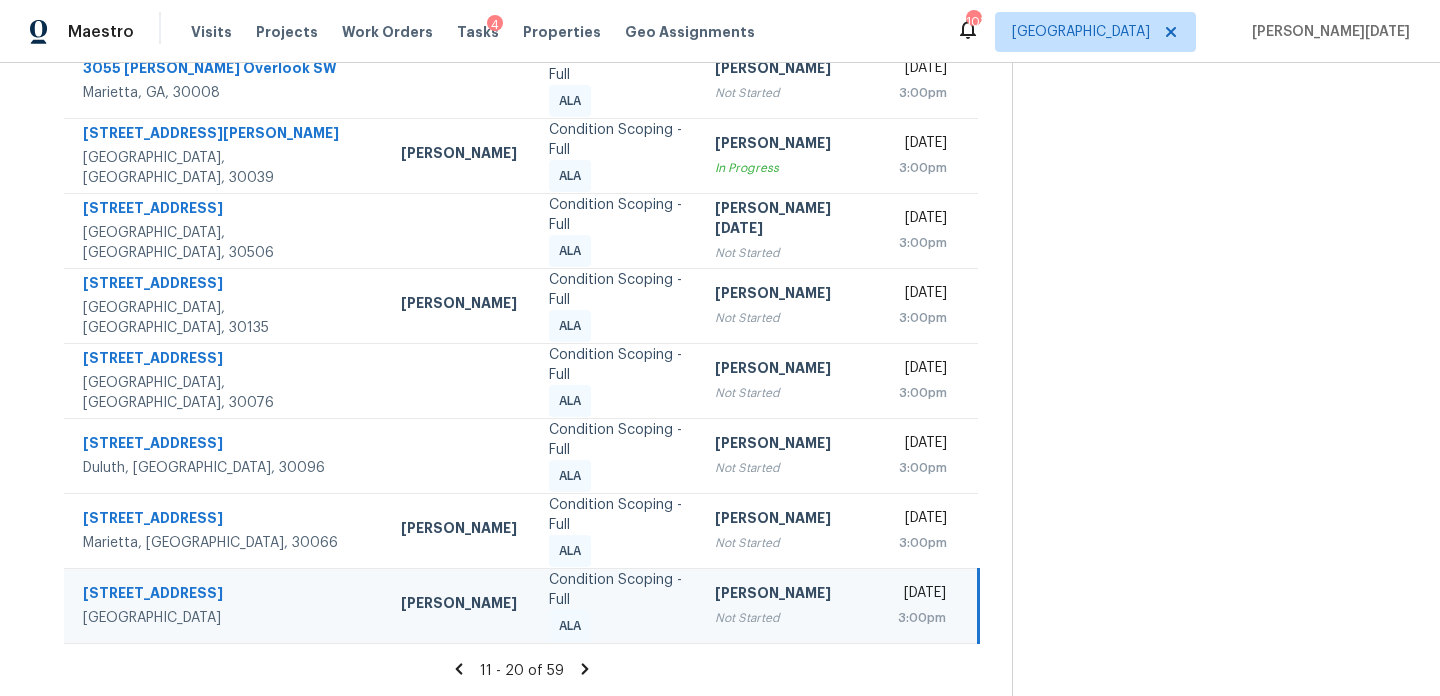 click on "Not Started" at bounding box center (790, 618) 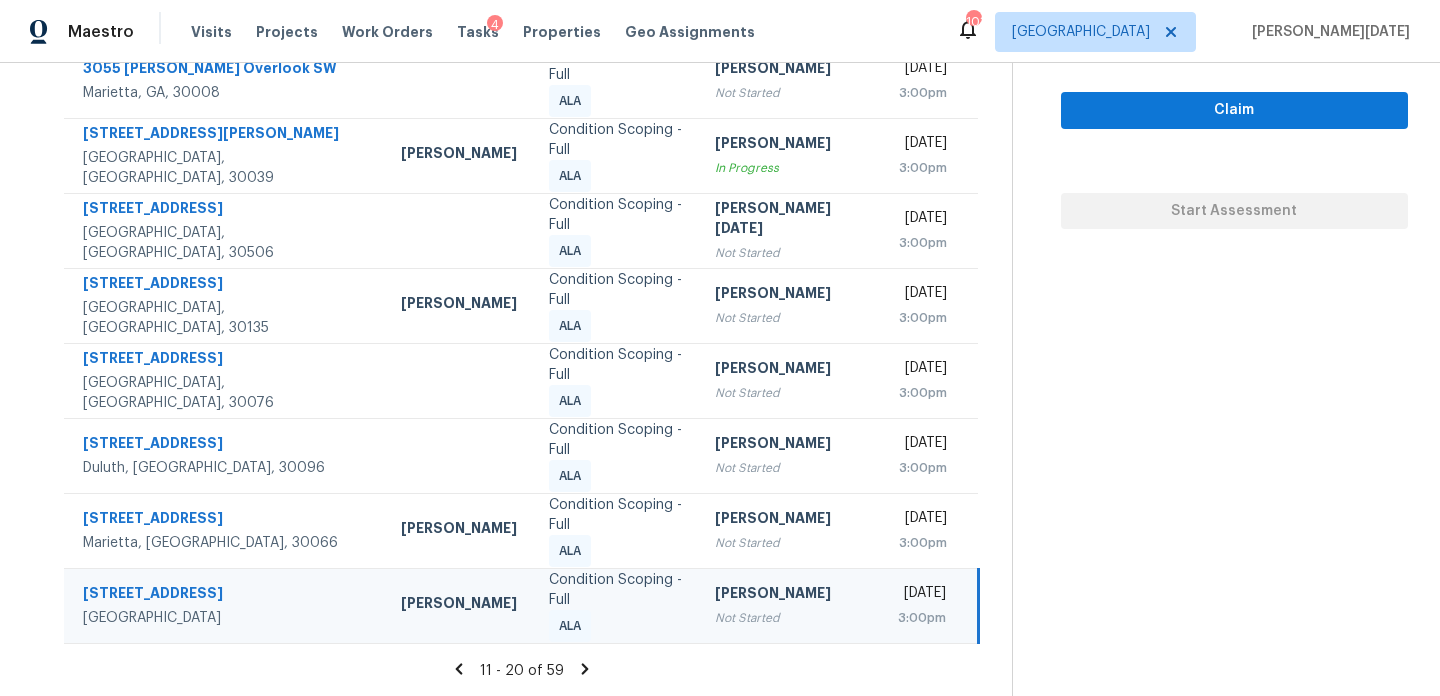 click on "3:00pm" at bounding box center [922, 618] 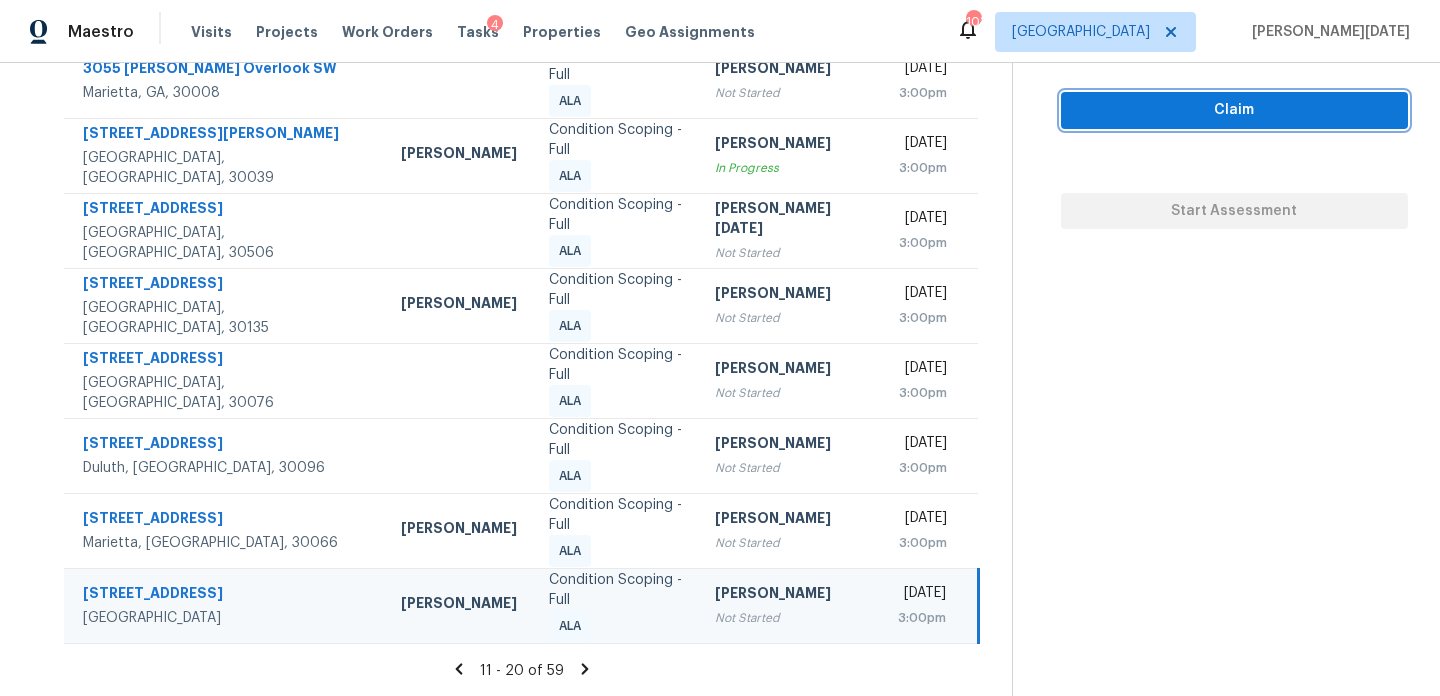 click on "Claim" at bounding box center (1234, 110) 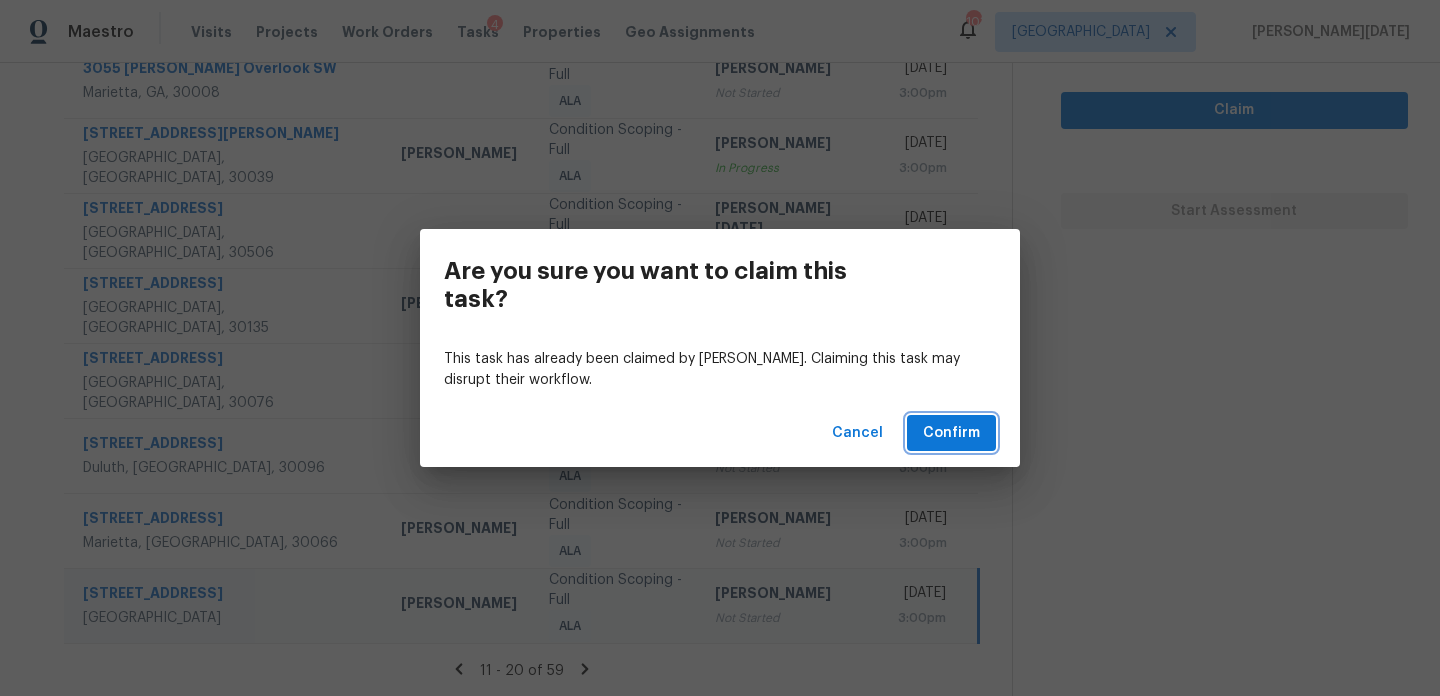 click on "Confirm" at bounding box center (951, 433) 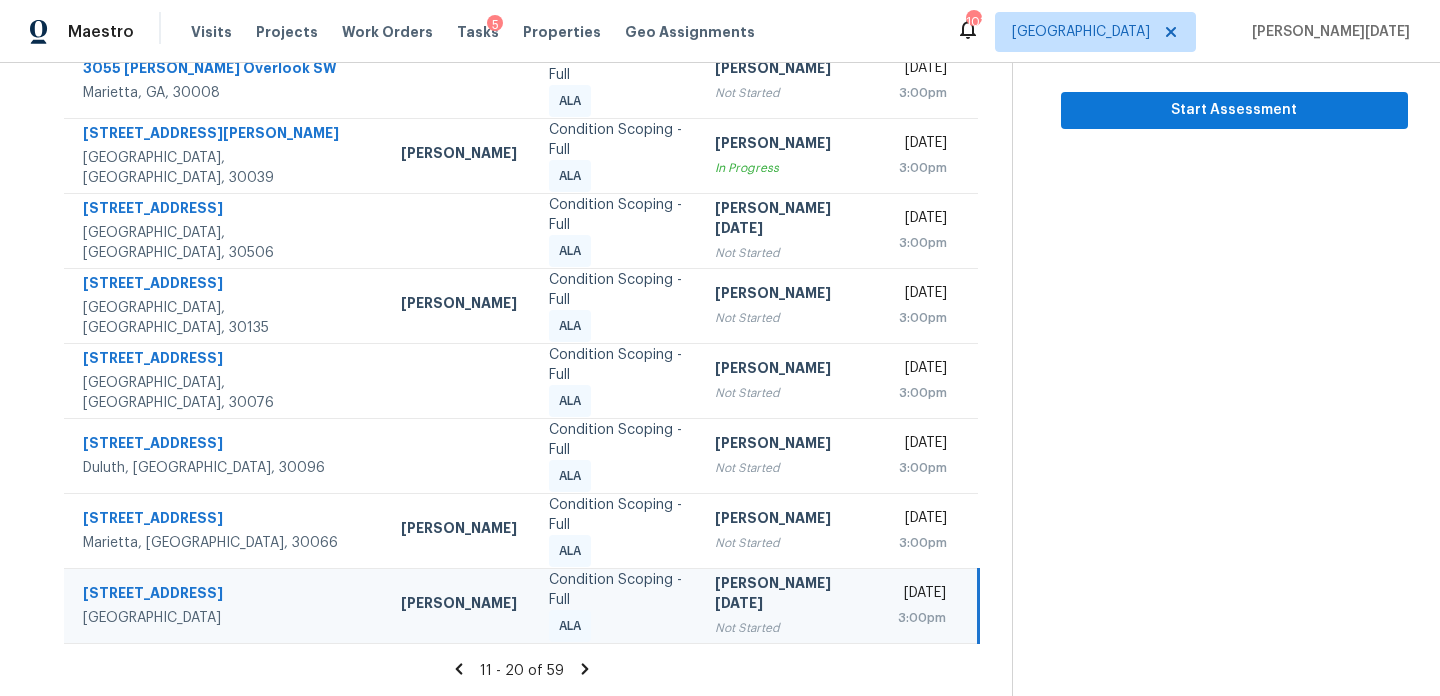 click 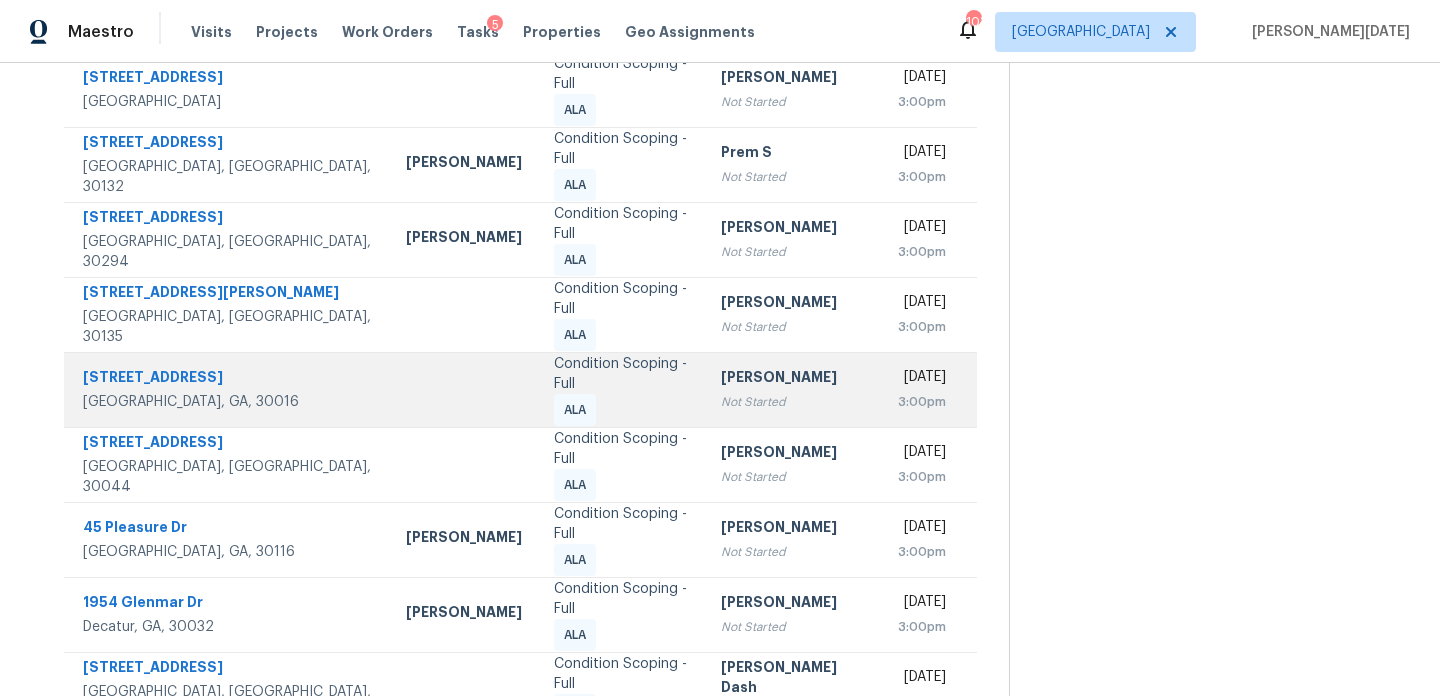 scroll, scrollTop: 313, scrollLeft: 0, axis: vertical 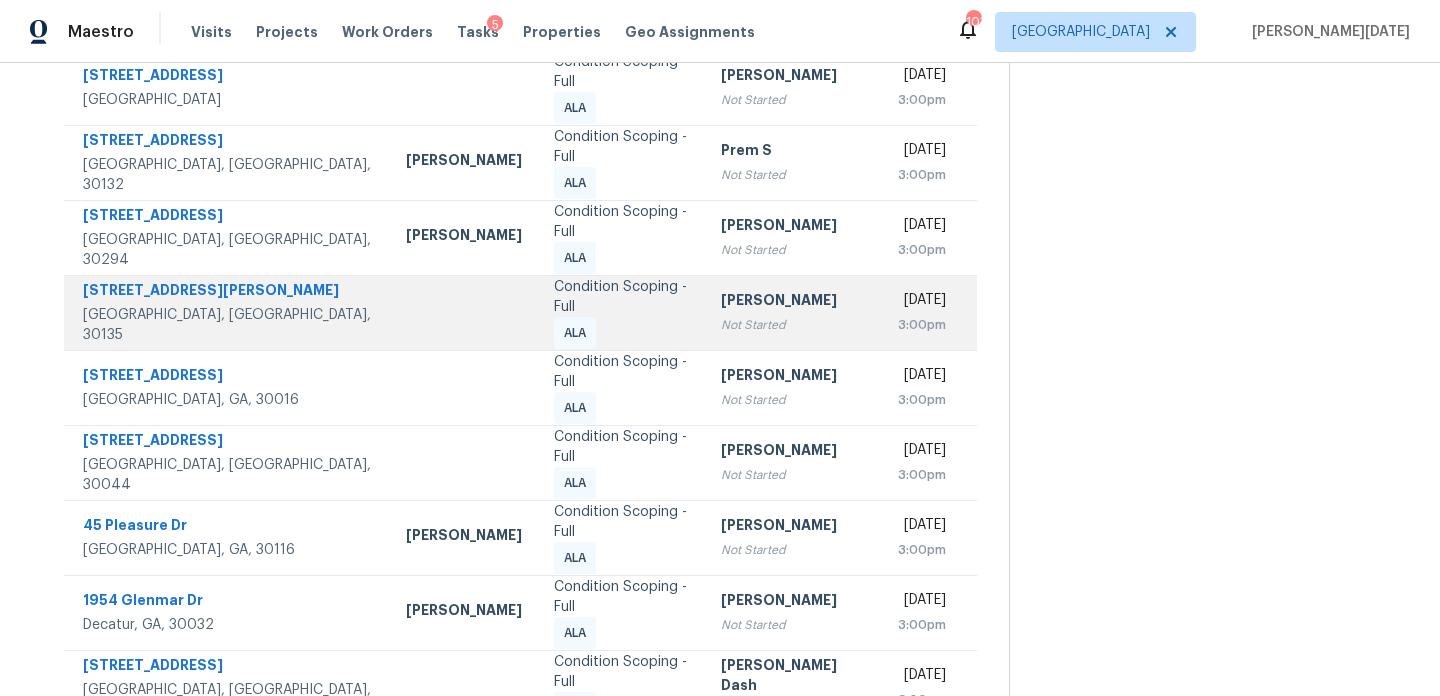 click on "[DATE]" at bounding box center (922, 302) 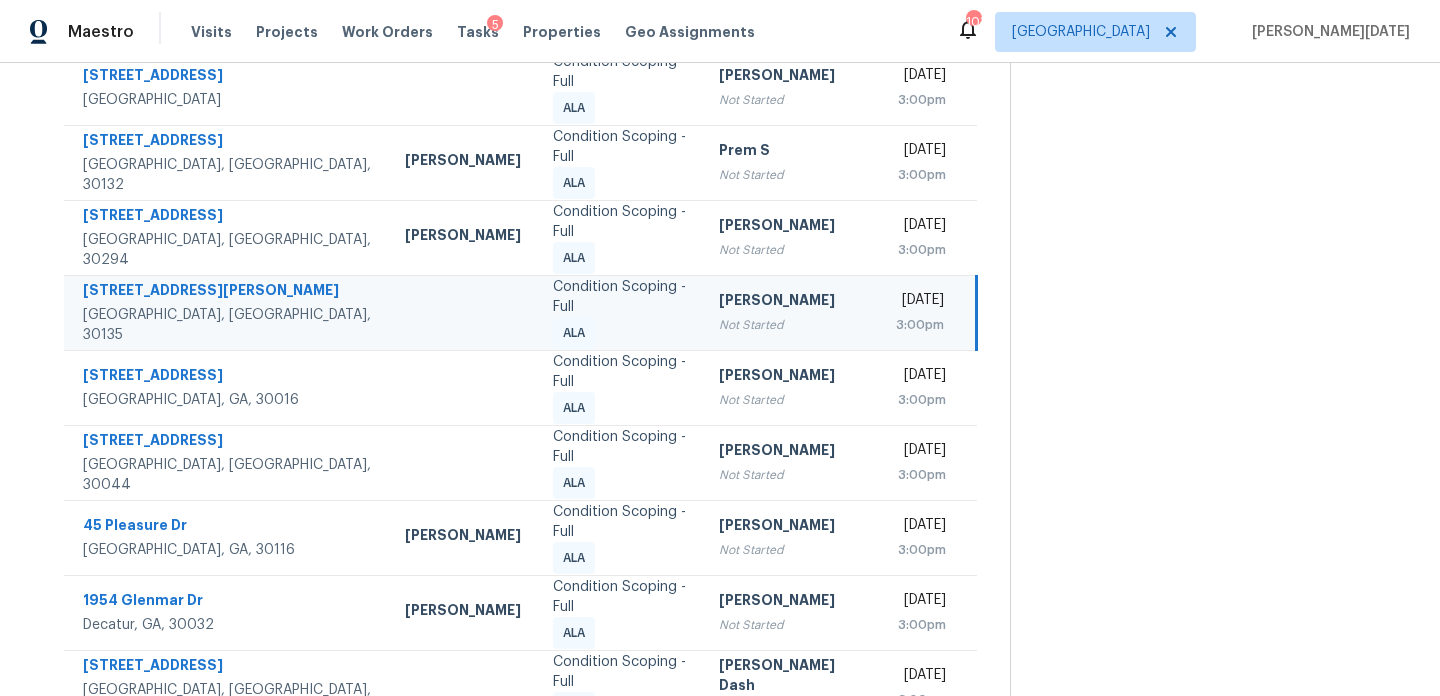 click on "[DATE]" at bounding box center (920, 302) 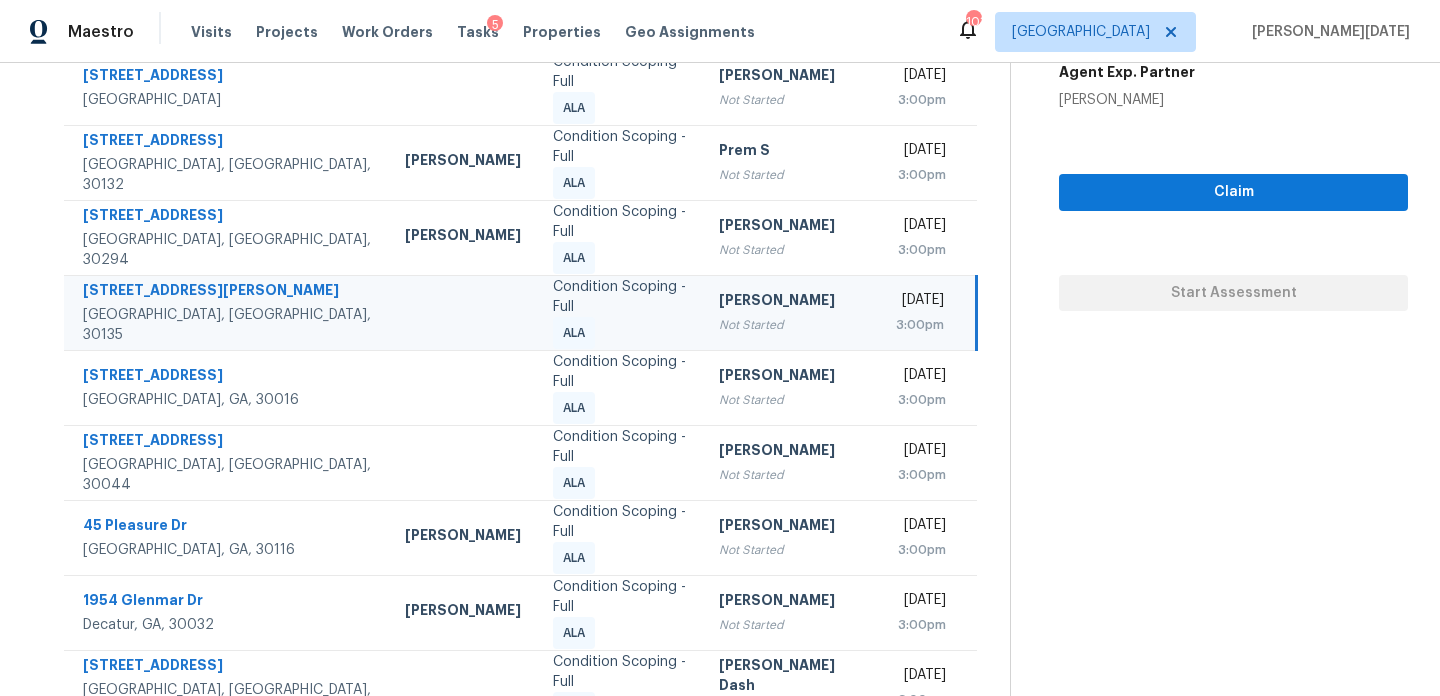 click on "[DATE]" at bounding box center [920, 302] 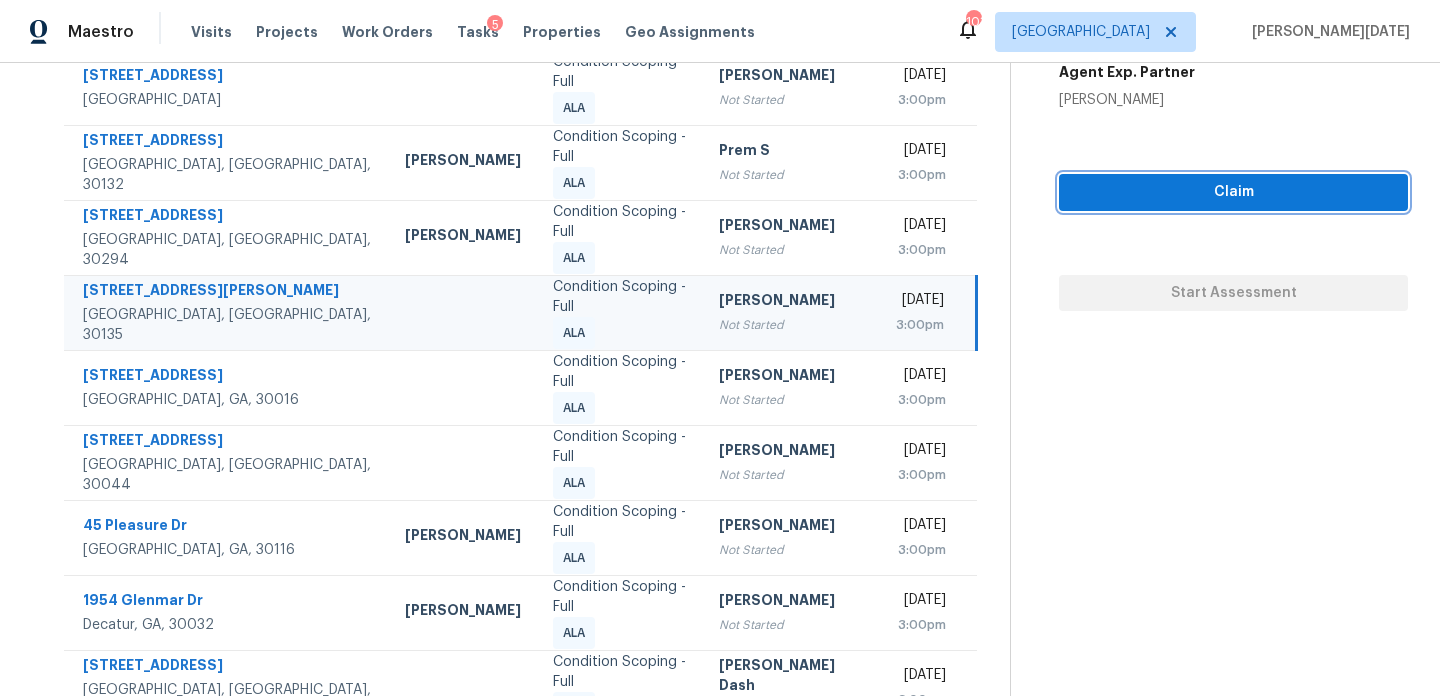 click on "Claim" at bounding box center (1233, 192) 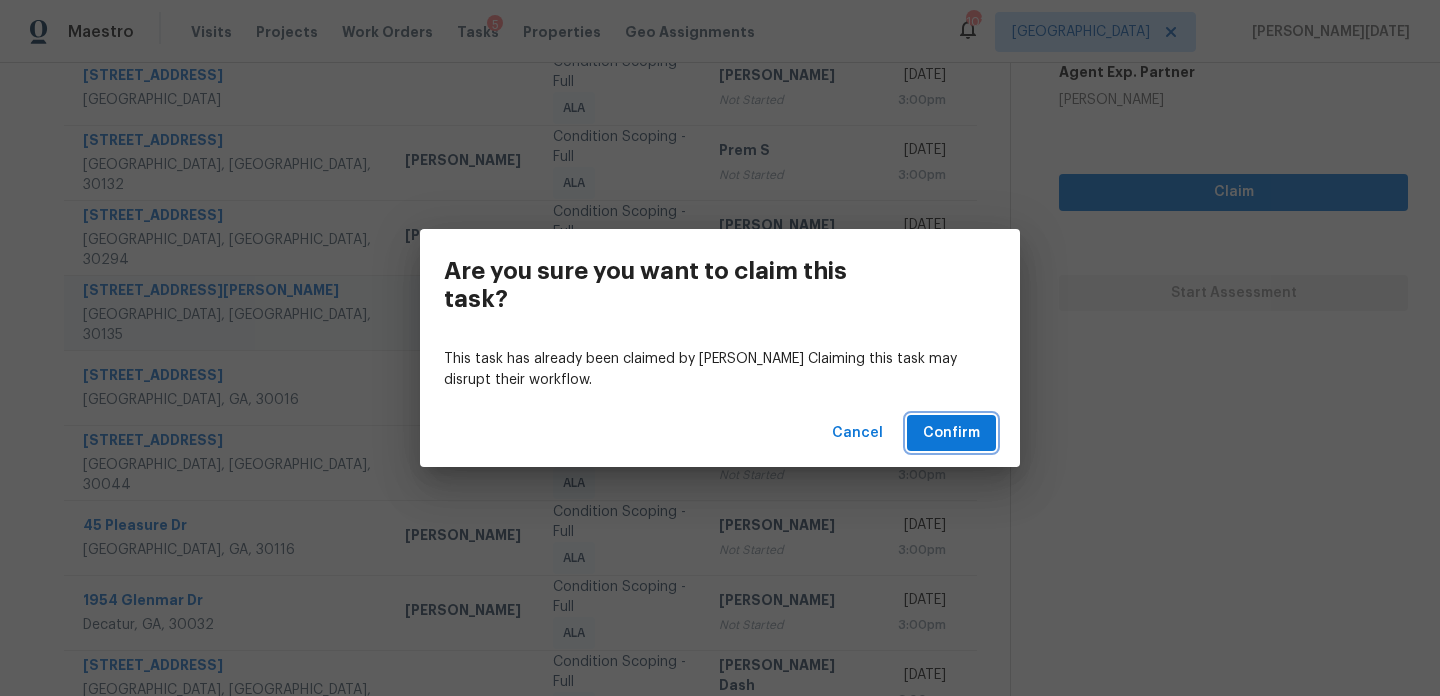 click on "Confirm" at bounding box center [951, 433] 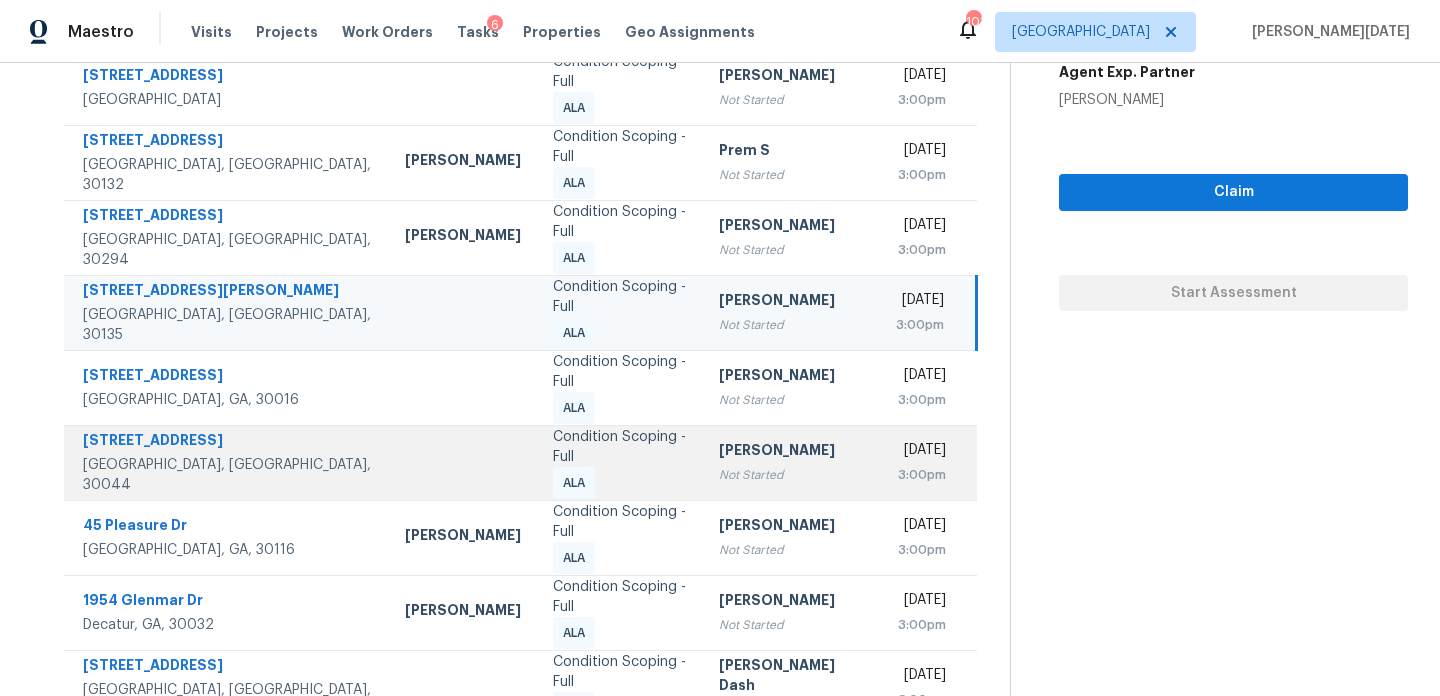 scroll, scrollTop: 345, scrollLeft: 0, axis: vertical 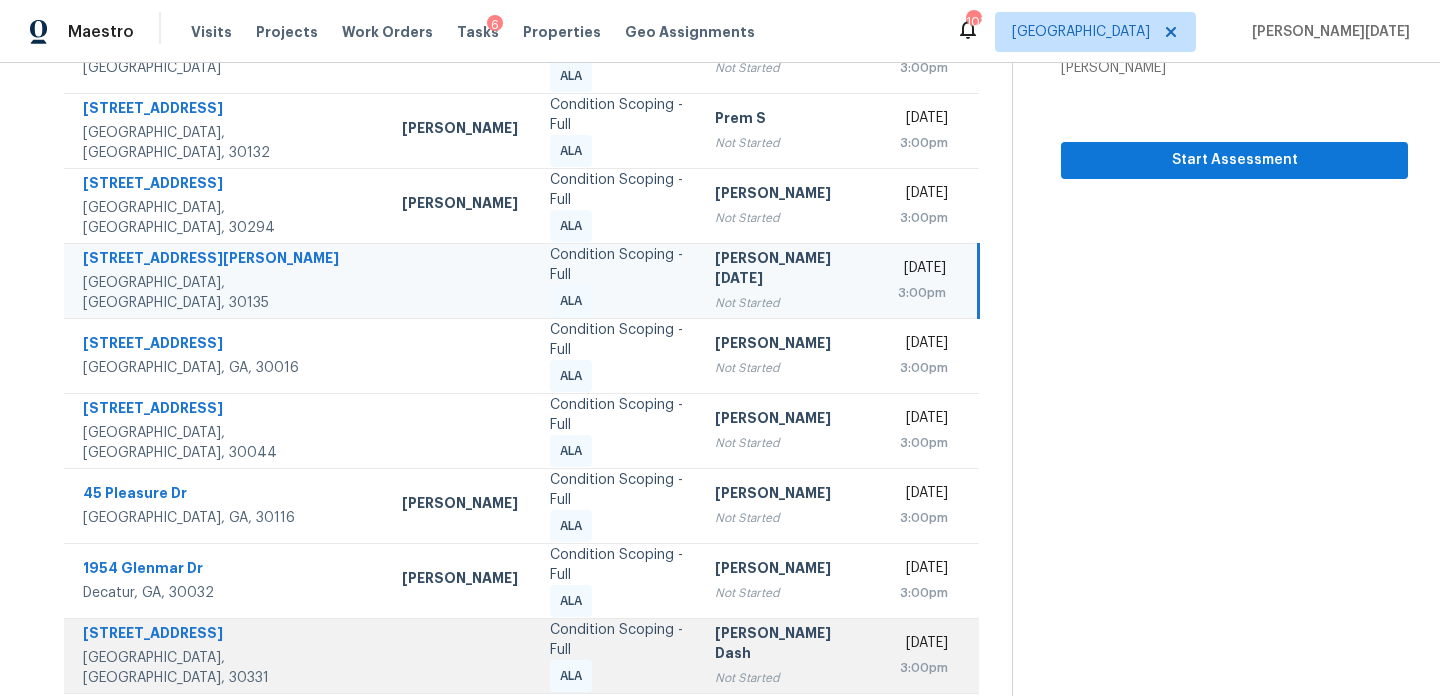 click on "Condition Scoping - Full" at bounding box center (616, 640) 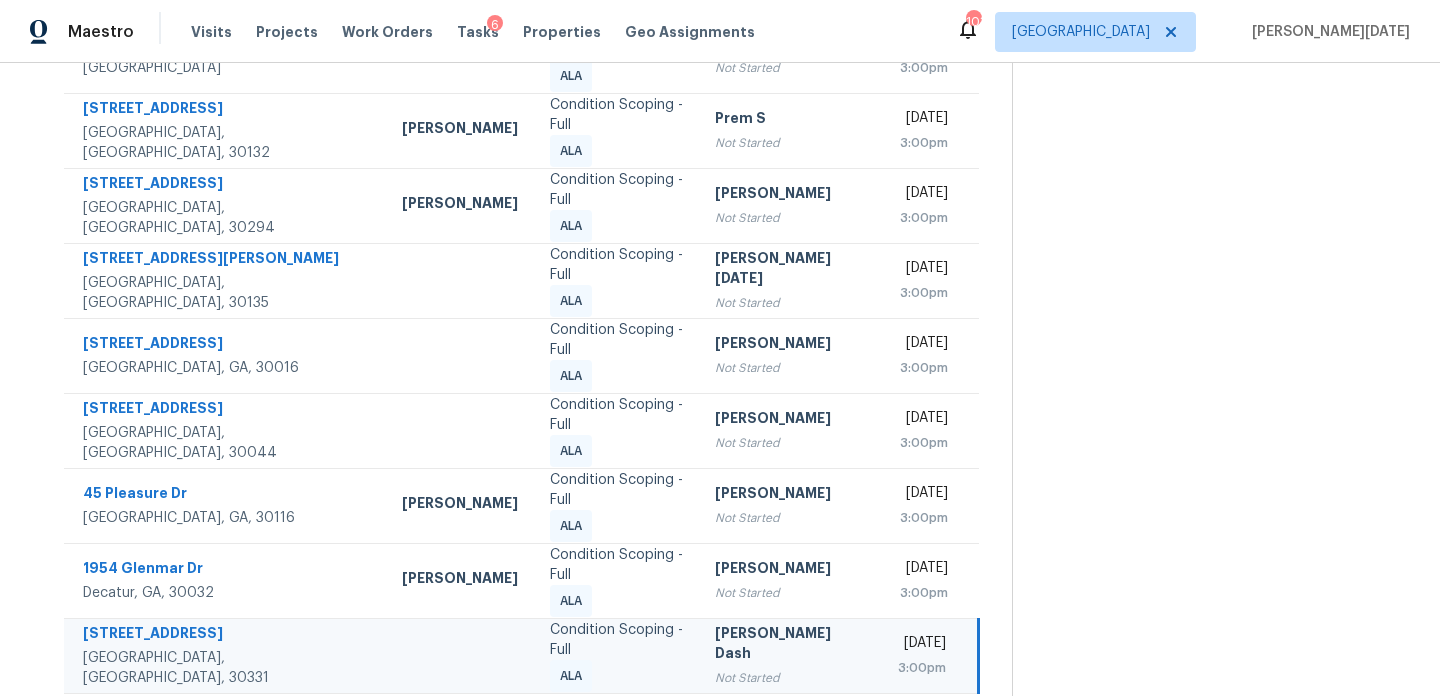click on "[PERSON_NAME] Dash" at bounding box center [790, 645] 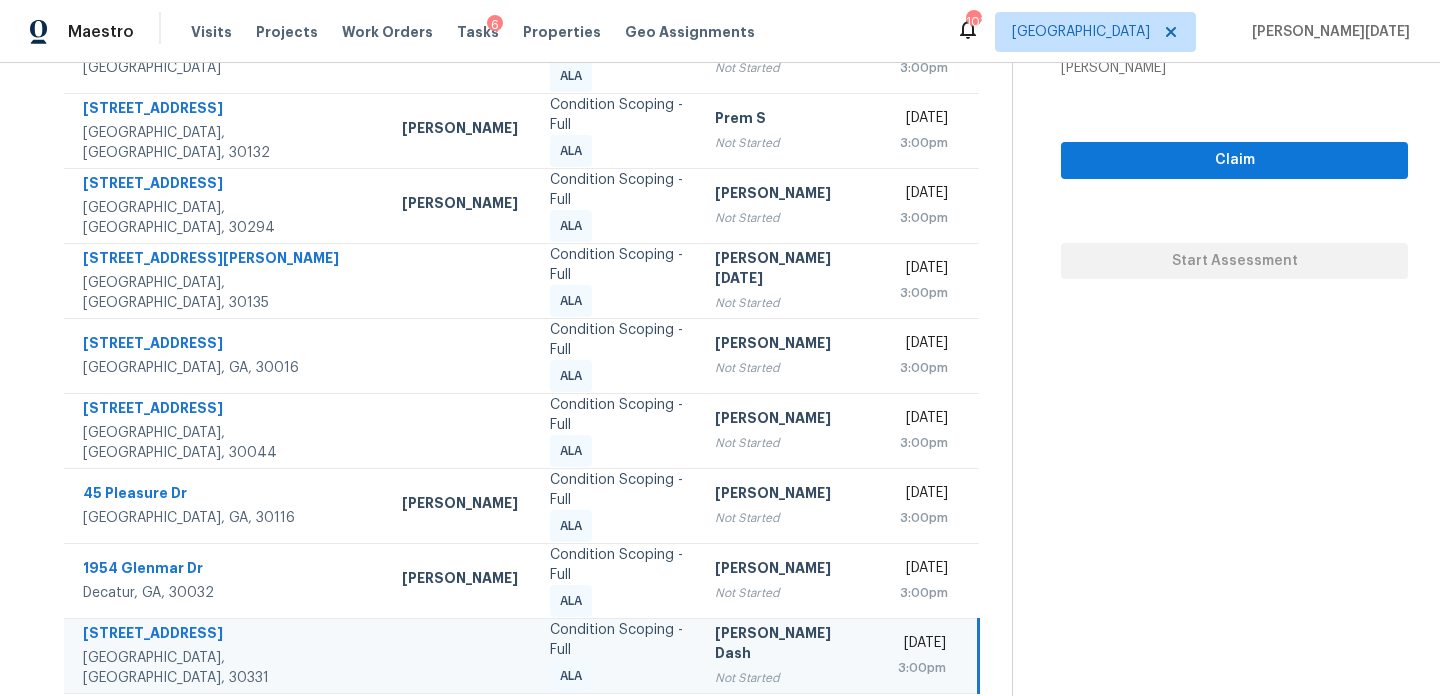 click on "[DATE] 3:00pm" at bounding box center (930, 655) 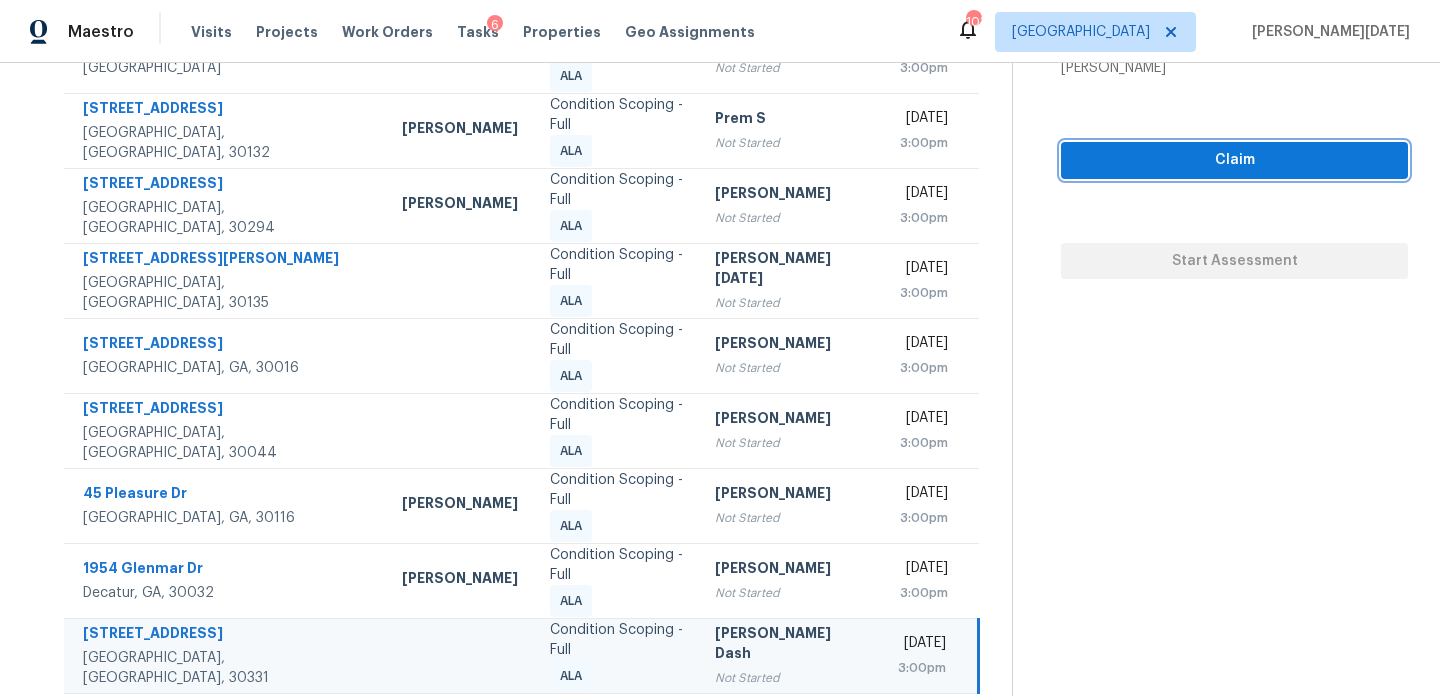 click on "Claim" at bounding box center (1234, 160) 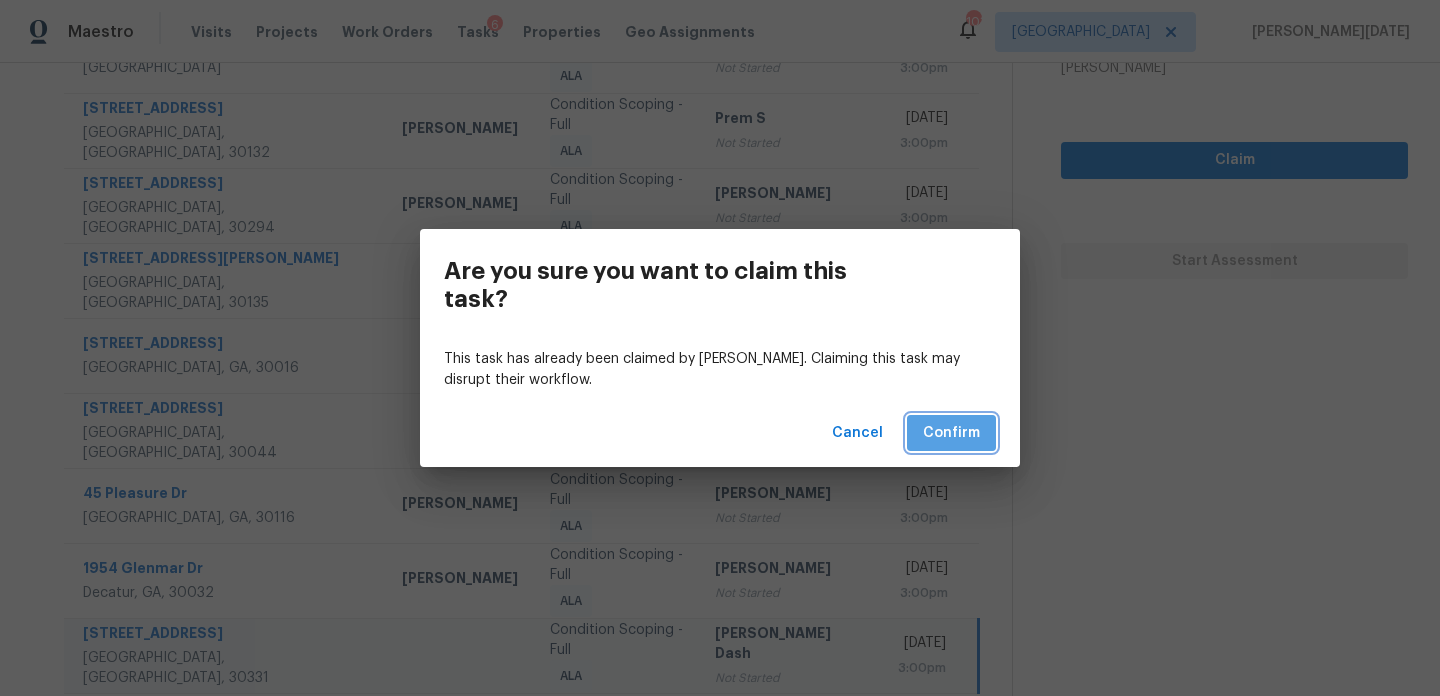 click on "Confirm" at bounding box center (951, 433) 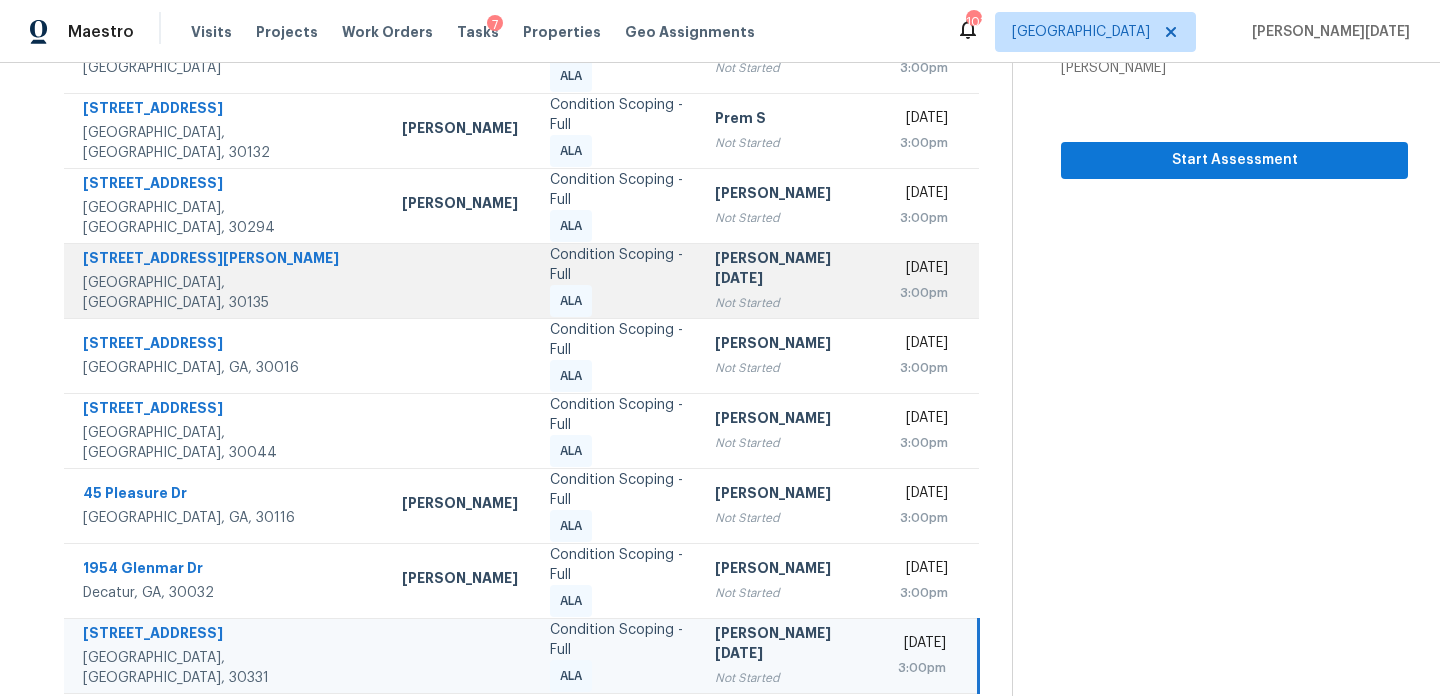 click on "Condition Scoping - Full ALA" at bounding box center [616, 280] 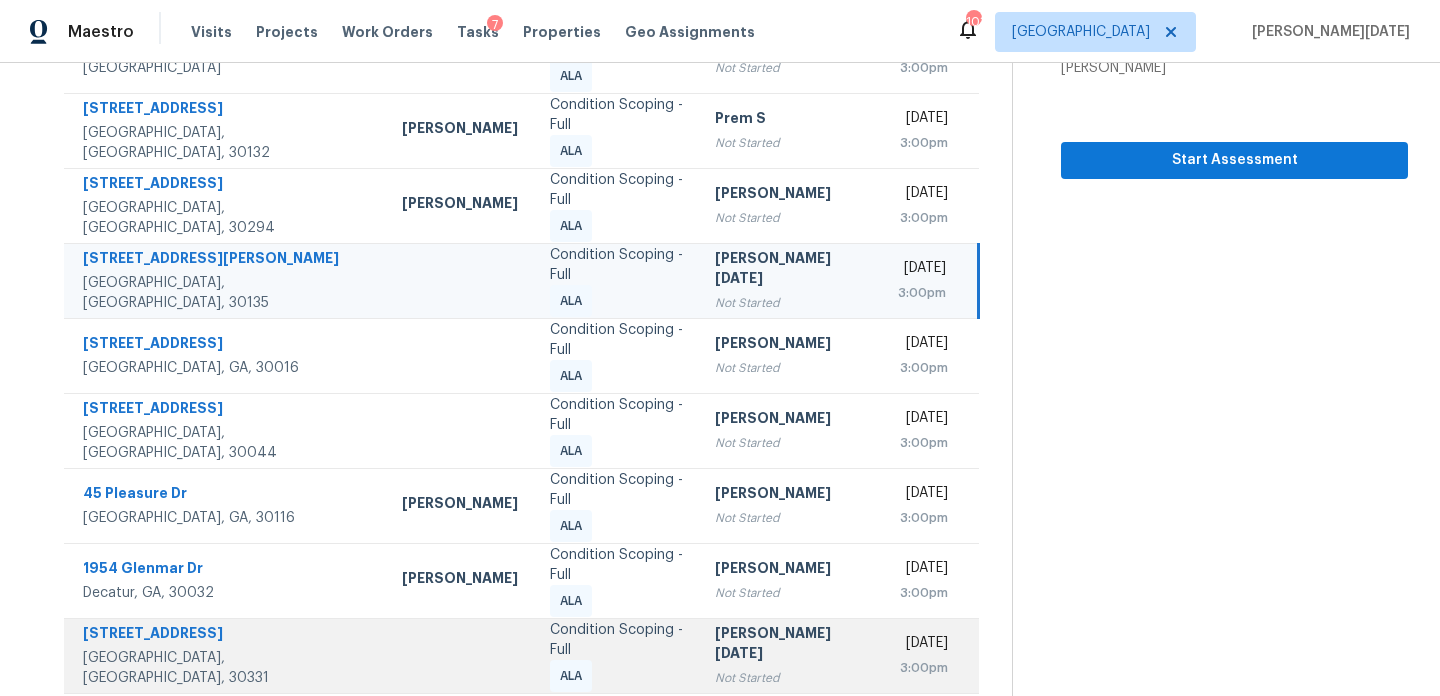 click on "Not Started" at bounding box center (790, 678) 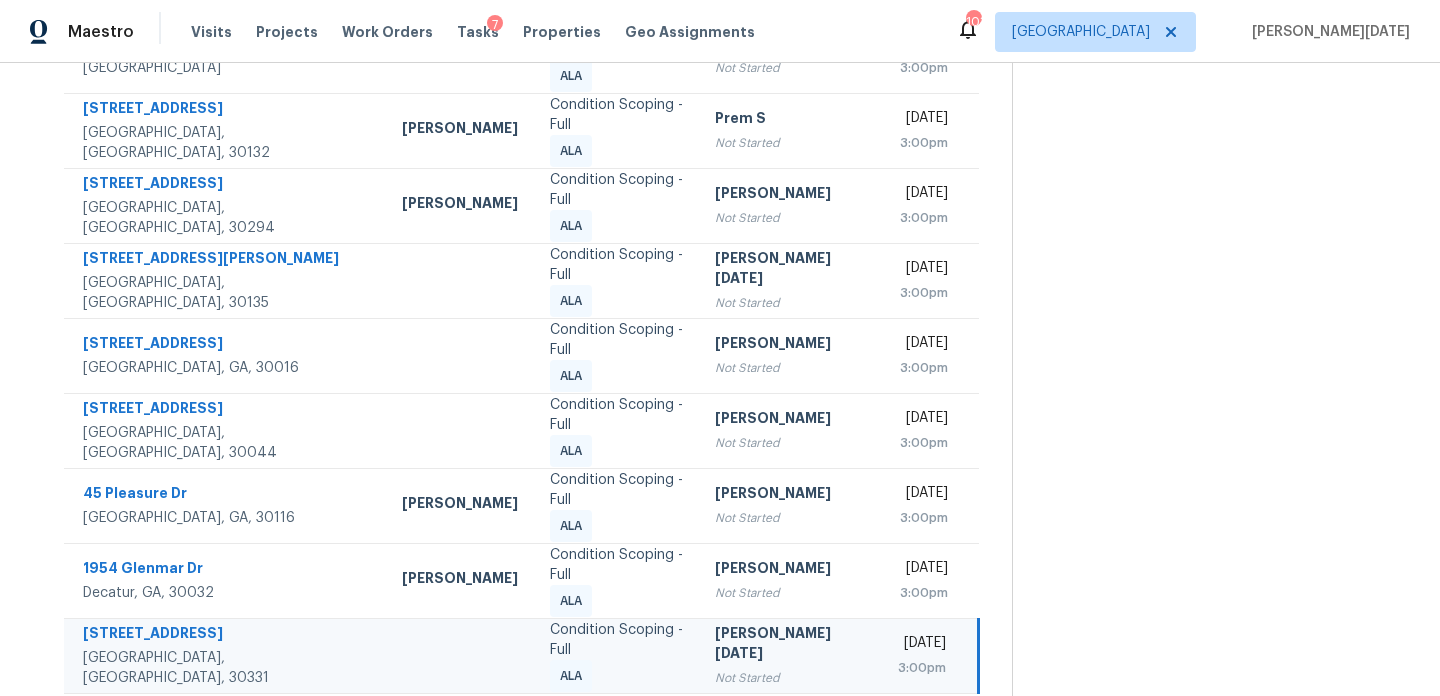 click on "Not Started" at bounding box center [790, 678] 